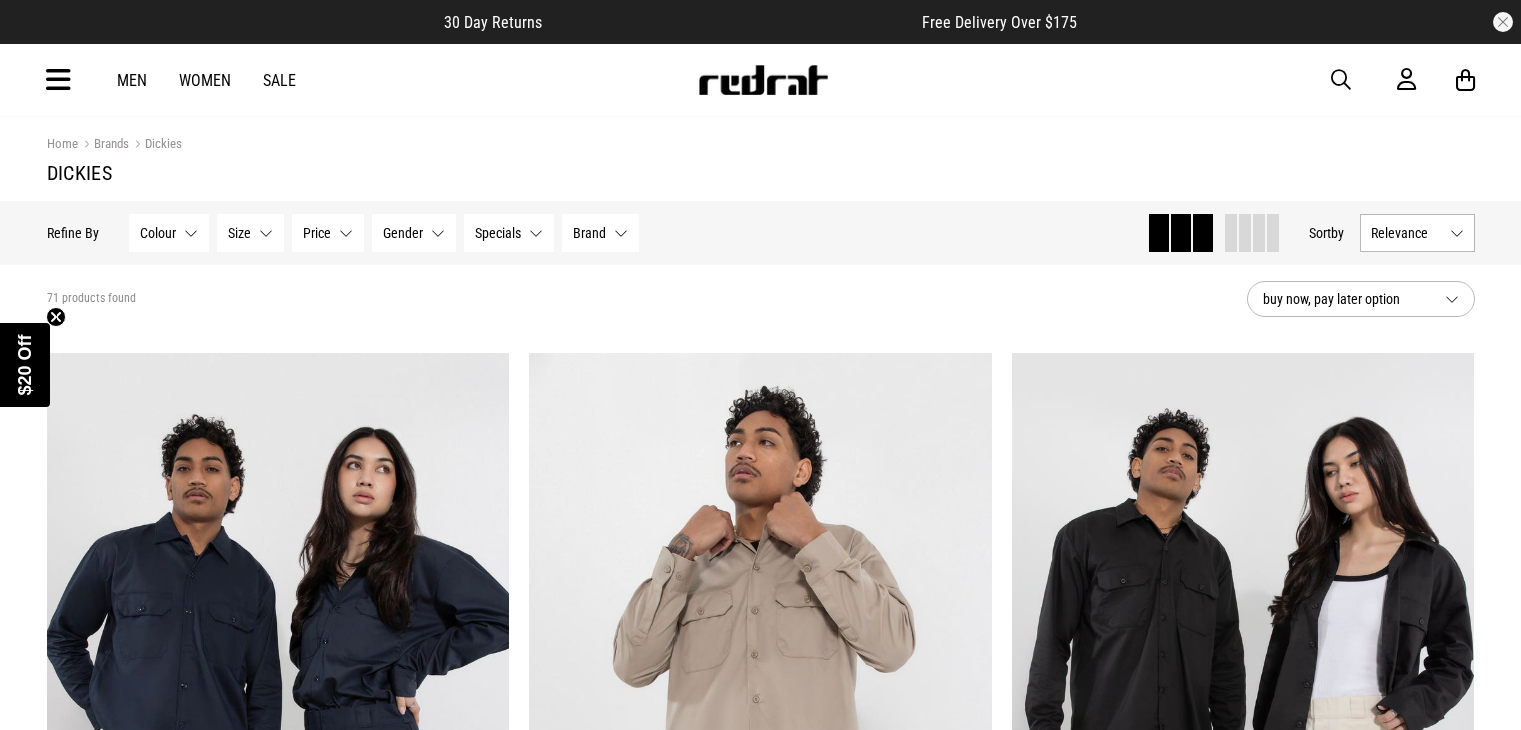 scroll, scrollTop: 400, scrollLeft: 0, axis: vertical 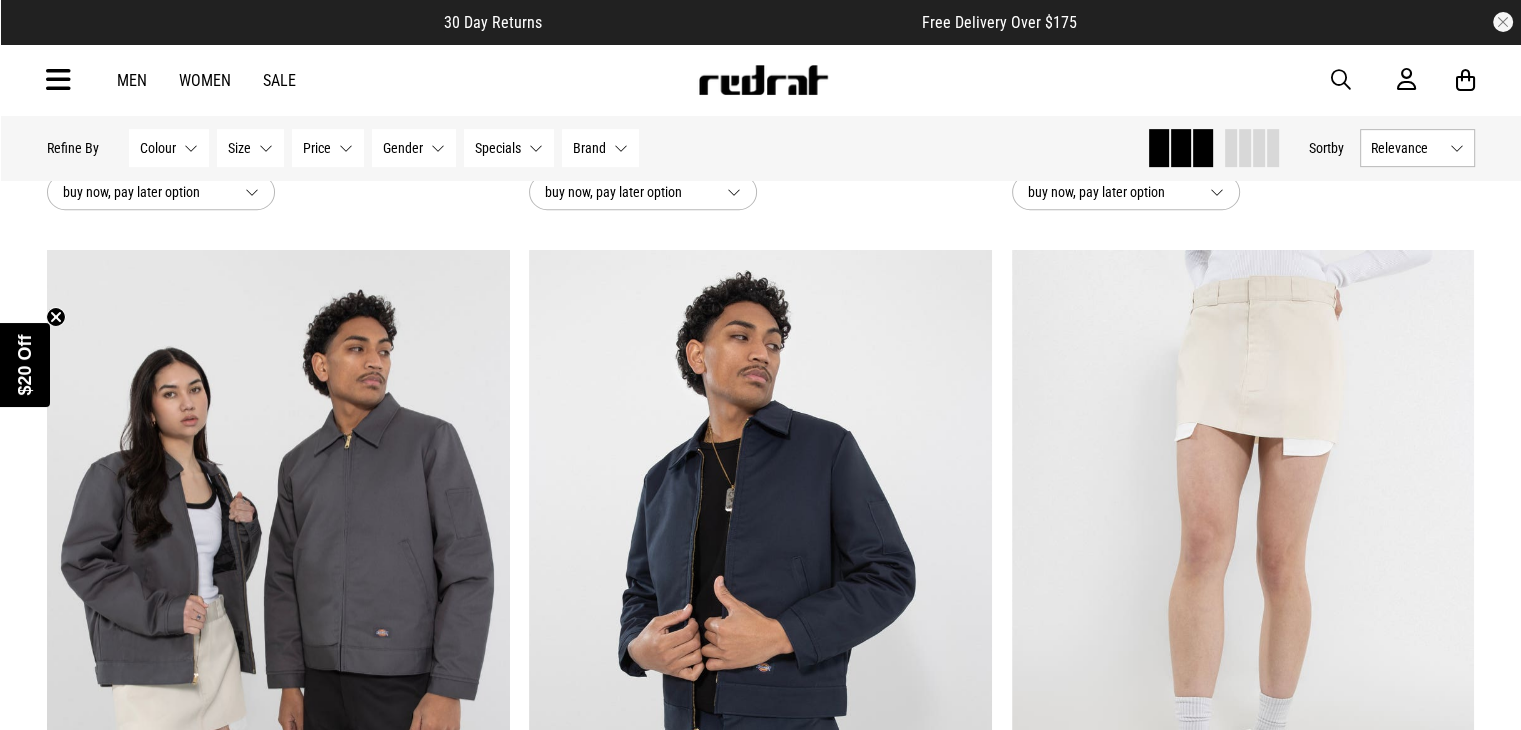 click on "Gender  None selected" at bounding box center (414, 148) 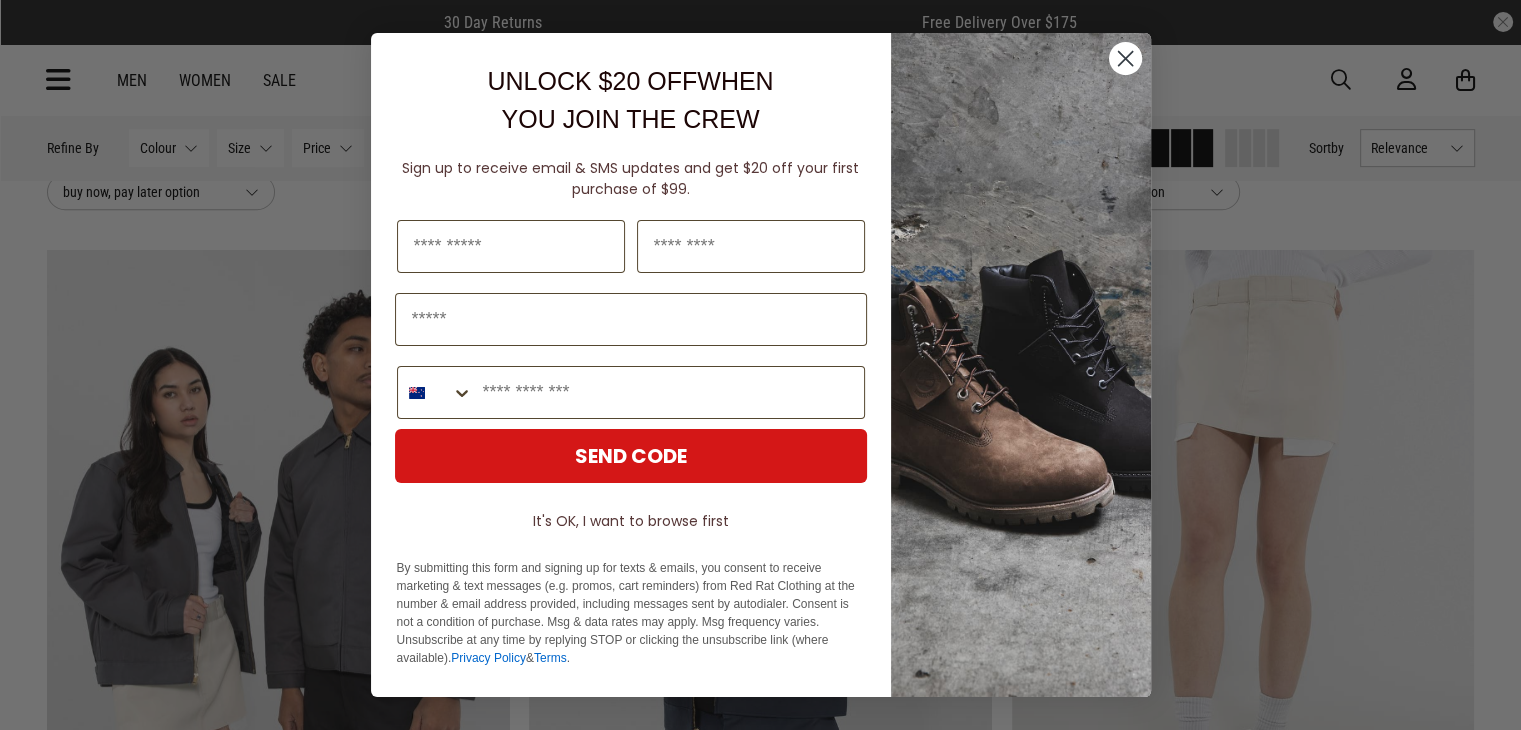 click 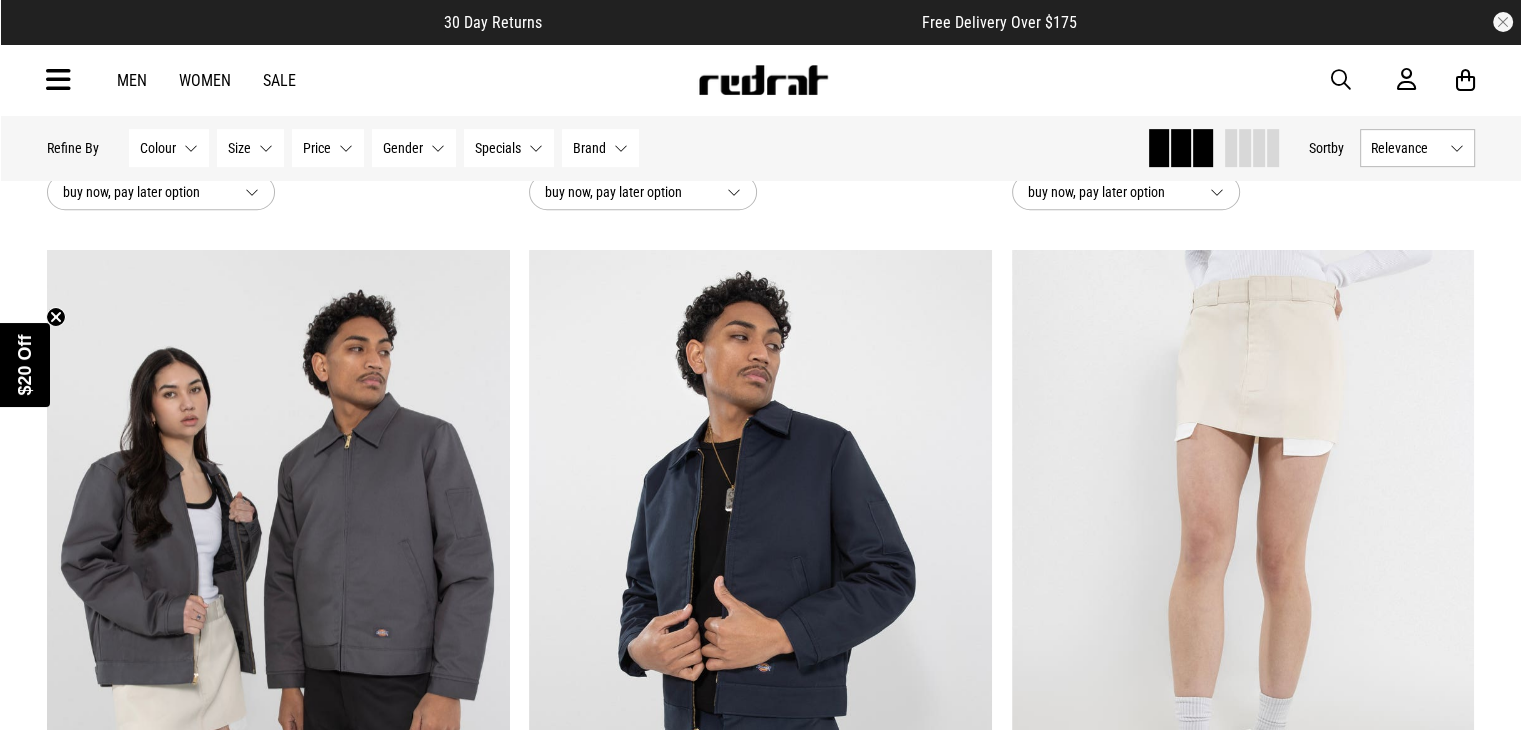 click on "Specials" at bounding box center (498, 148) 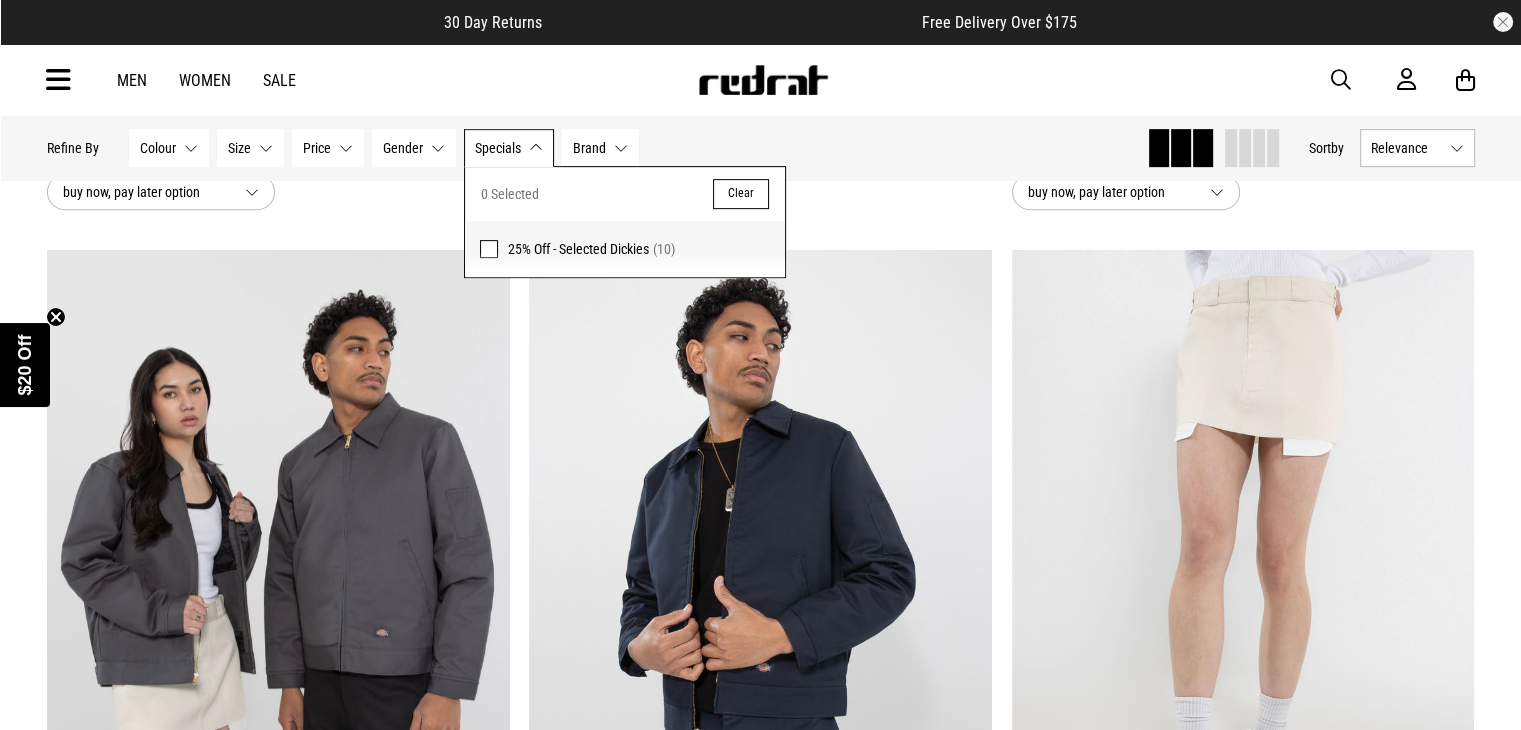 click at bounding box center (489, 249) 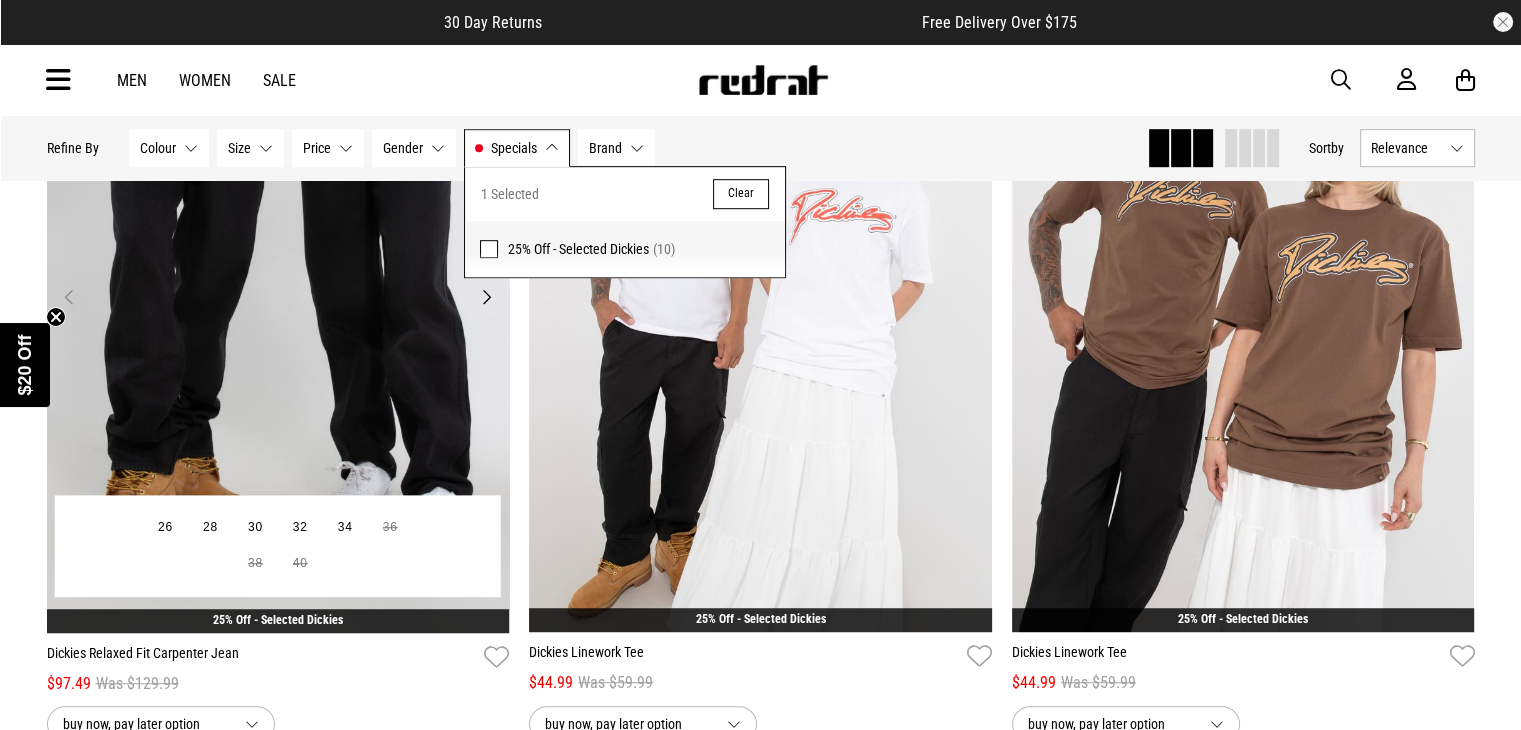scroll, scrollTop: 1224, scrollLeft: 0, axis: vertical 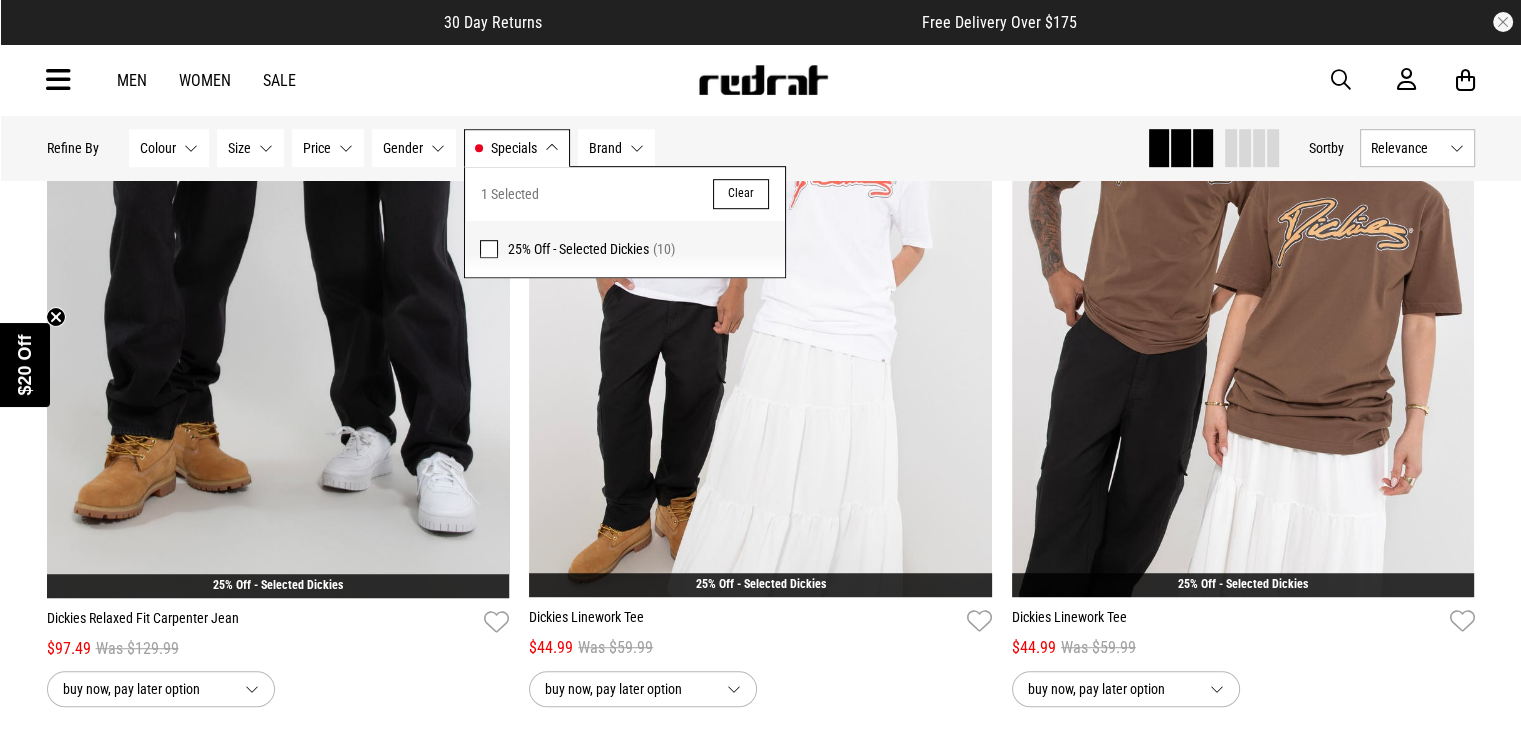 click on "**********" at bounding box center (760, 682) 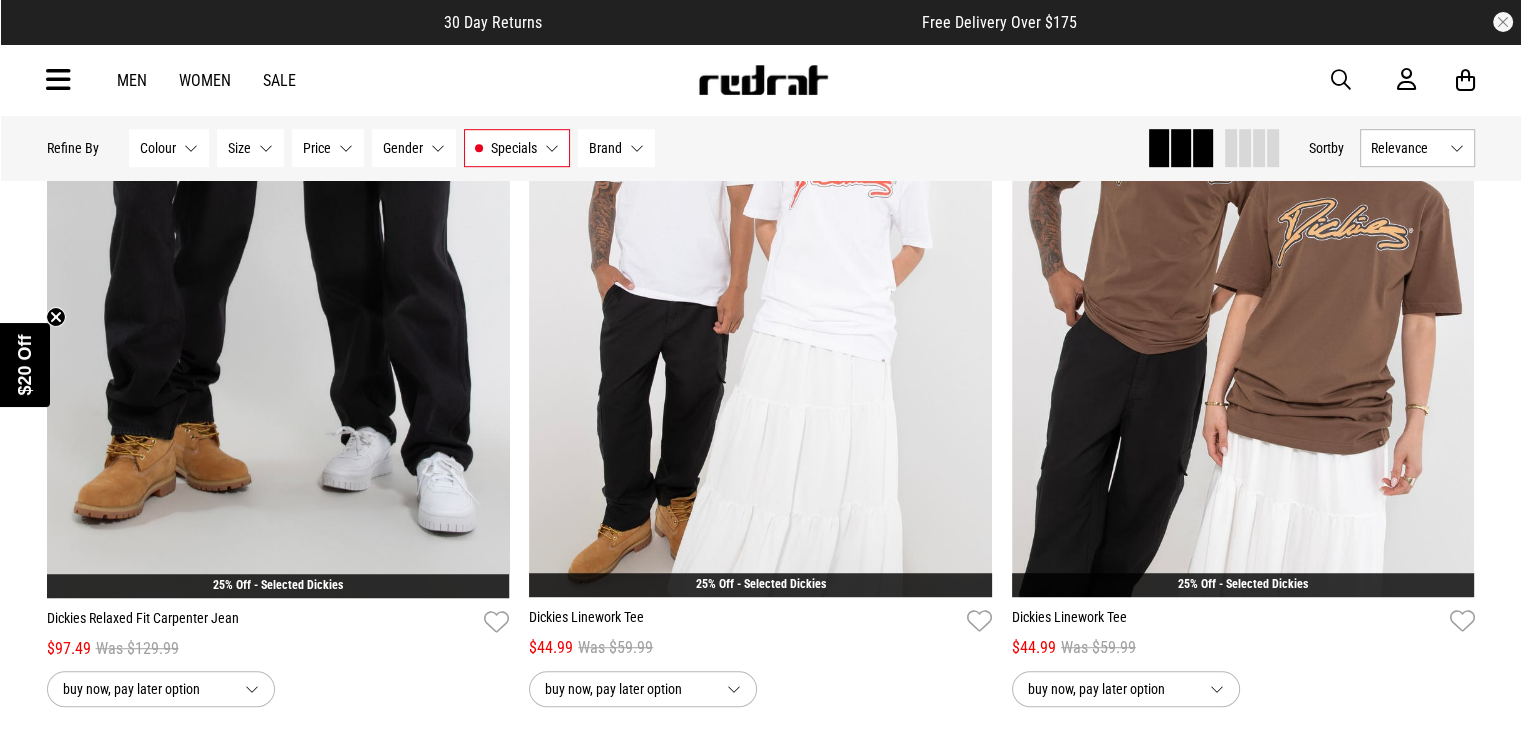scroll, scrollTop: 638, scrollLeft: 0, axis: vertical 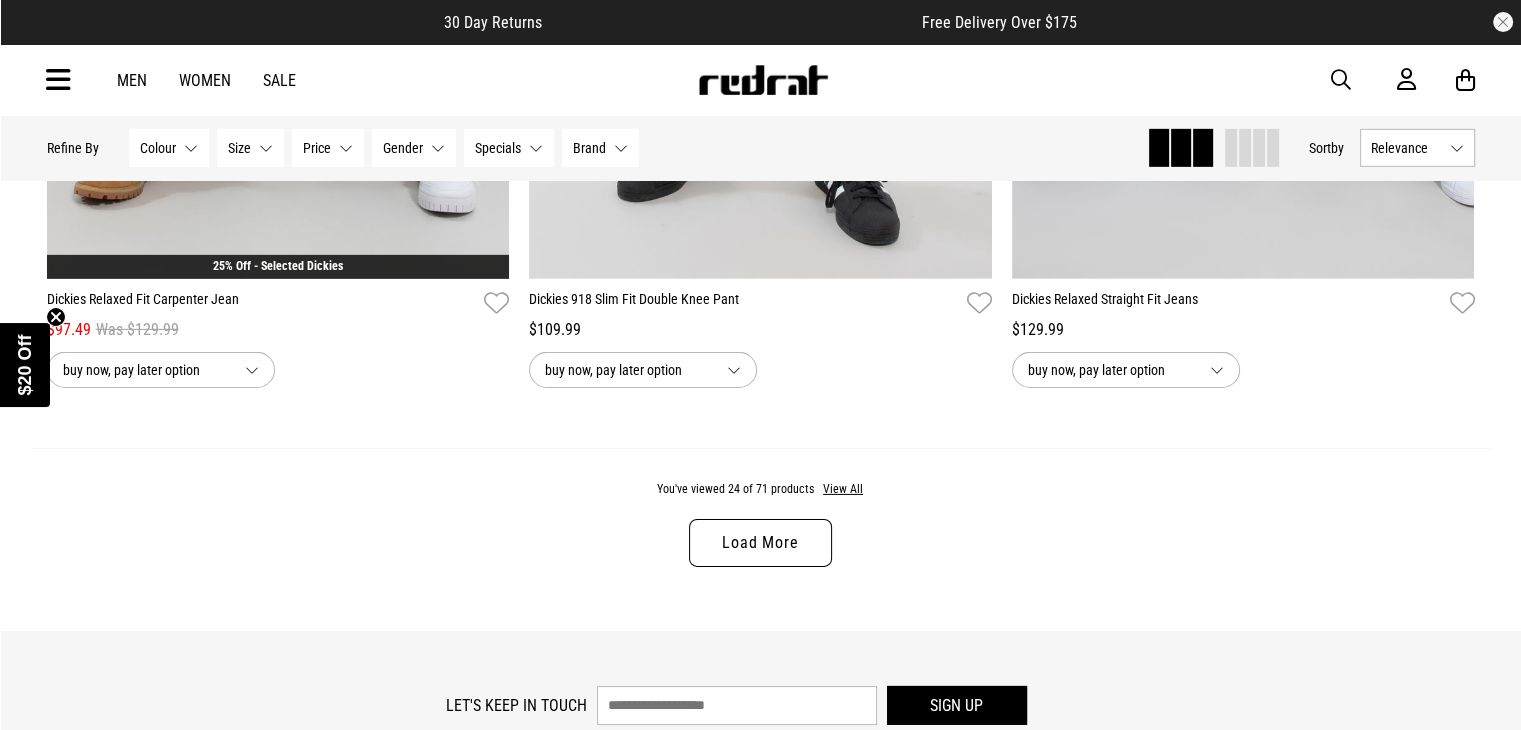 click on "Load More" at bounding box center [760, 543] 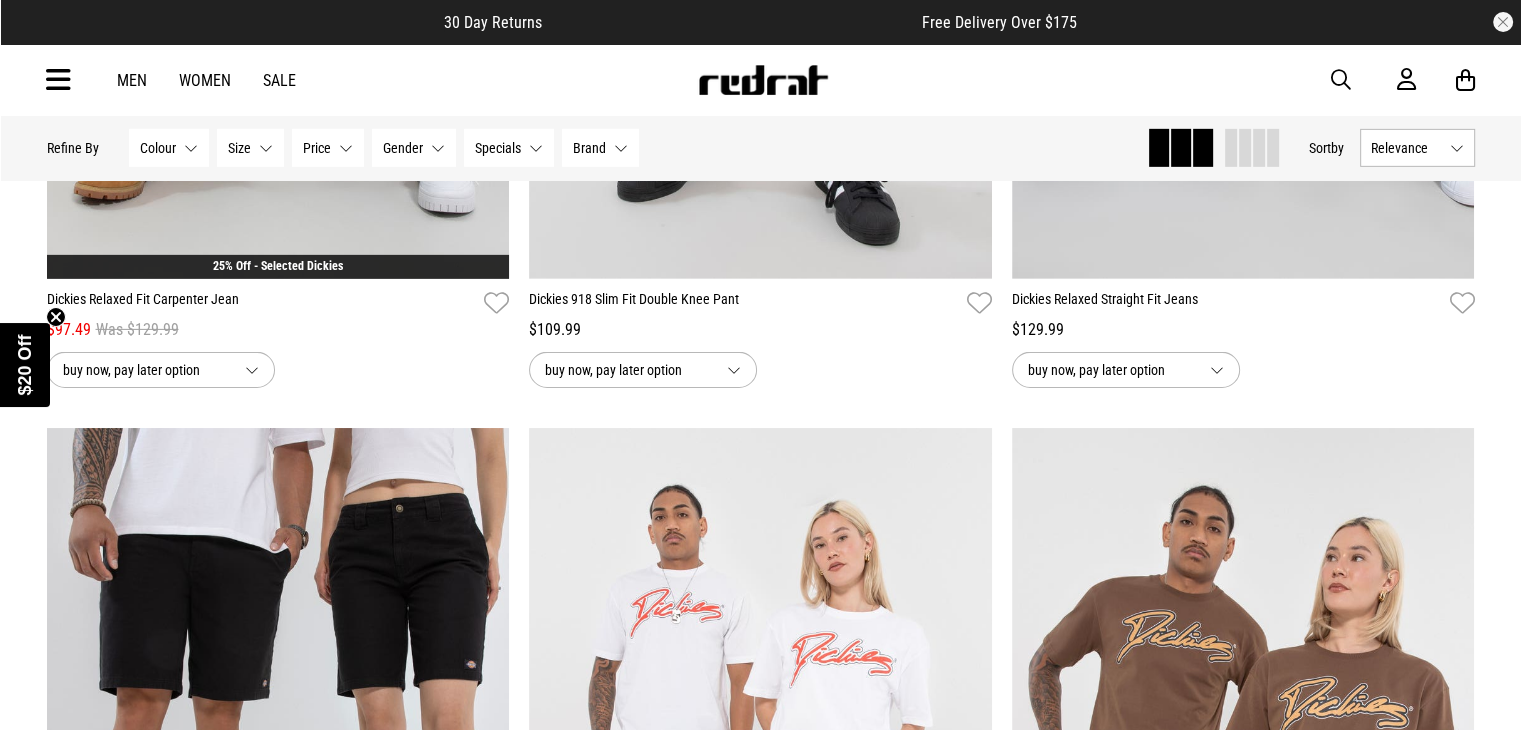 scroll, scrollTop: 1000, scrollLeft: 0, axis: vertical 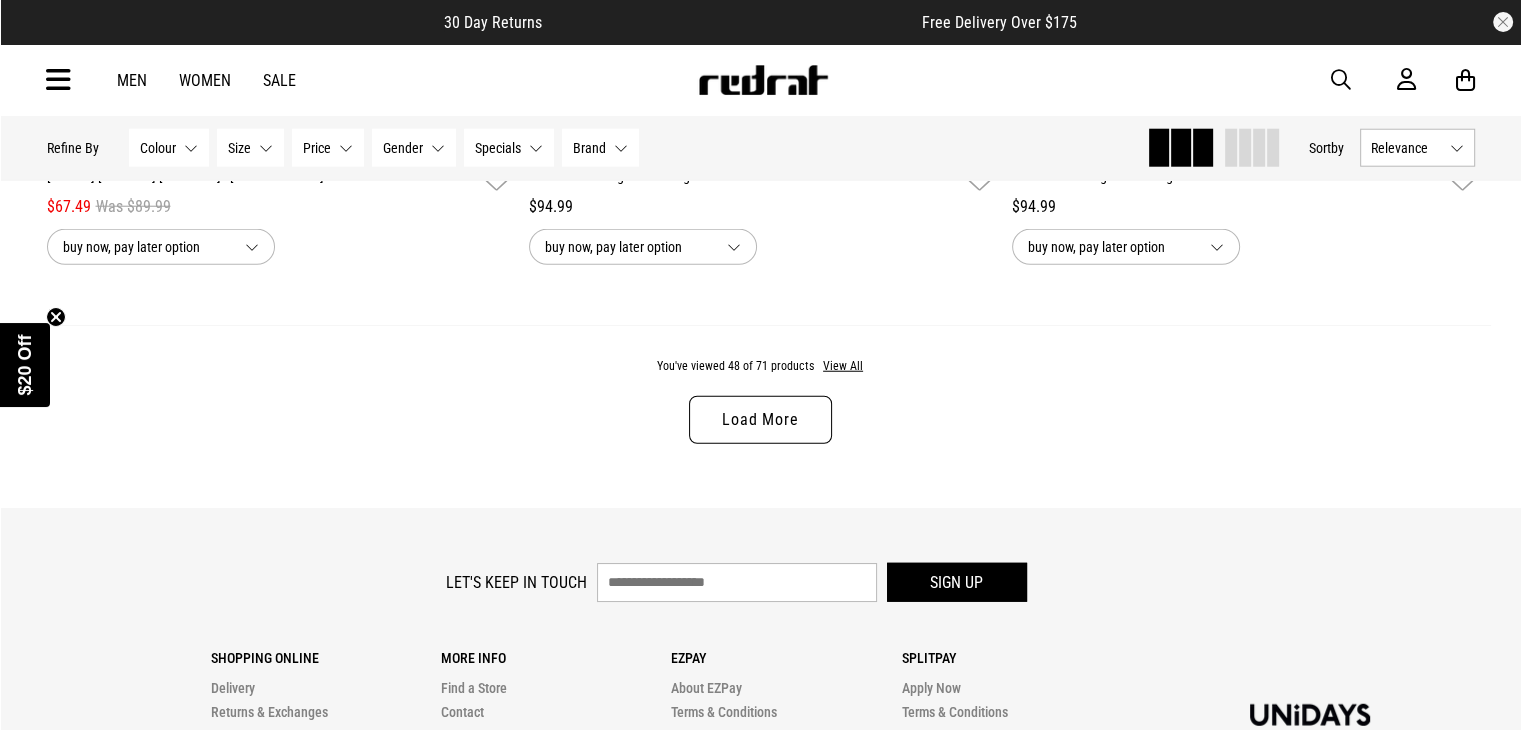 click on "Load More" at bounding box center [760, 420] 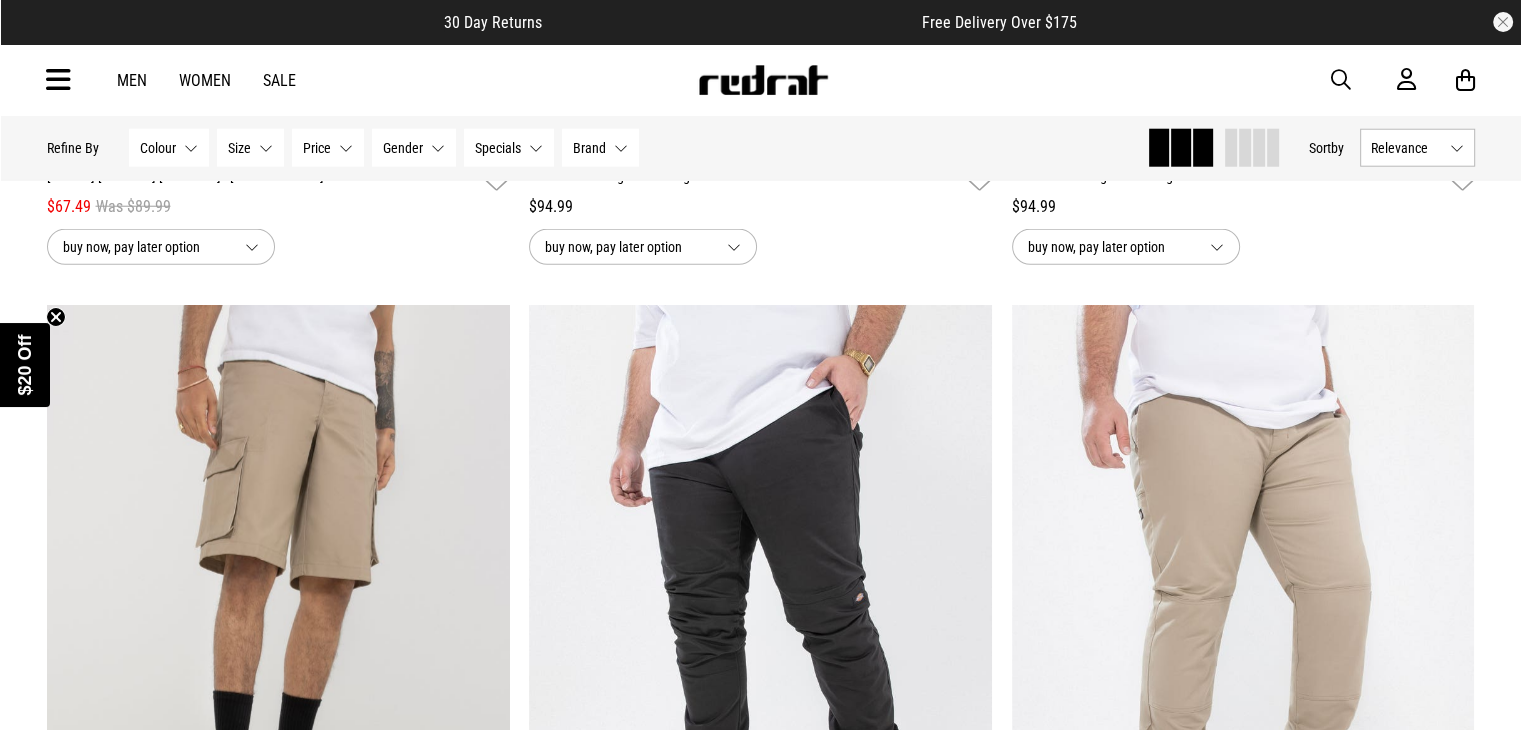 scroll, scrollTop: 1300, scrollLeft: 0, axis: vertical 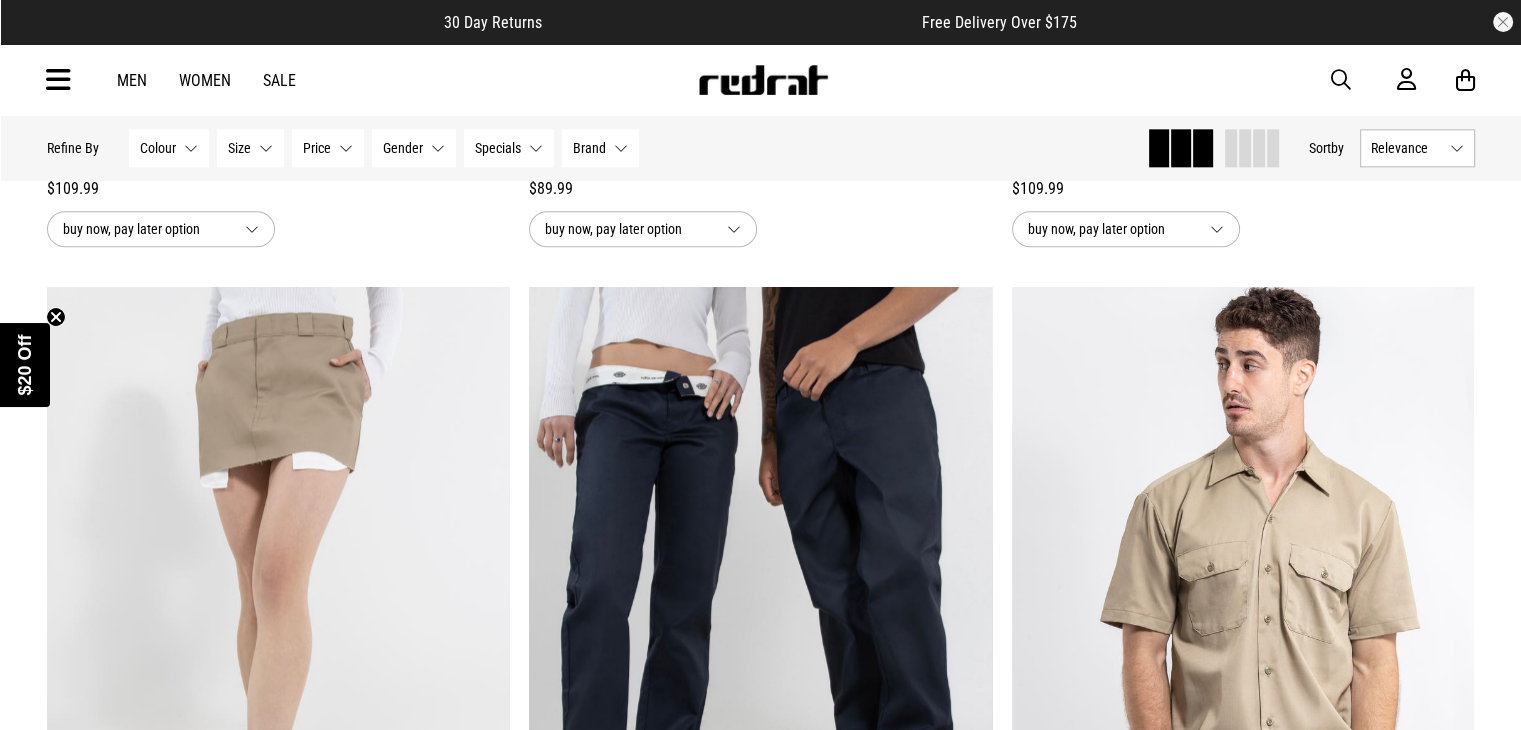 click on "Men   Women   Sale     Sign in     New       Back         Footwear       Back         Mens       Back         Womens       Back         Youth & Kids       Back         Jewellery       Back         Headwear       Back         Accessories       Back         Deals       Back         Sale   UP TO 60% OFF
Shop by Brand
adidas
Converse
New Era
See all brands     Gift Cards   Find a Store   Delivery   Returns & Exchanges   FAQ   Contact Us
Payment Options Only at Red Rat
Let's keep in touch
Back" at bounding box center (761, 80) 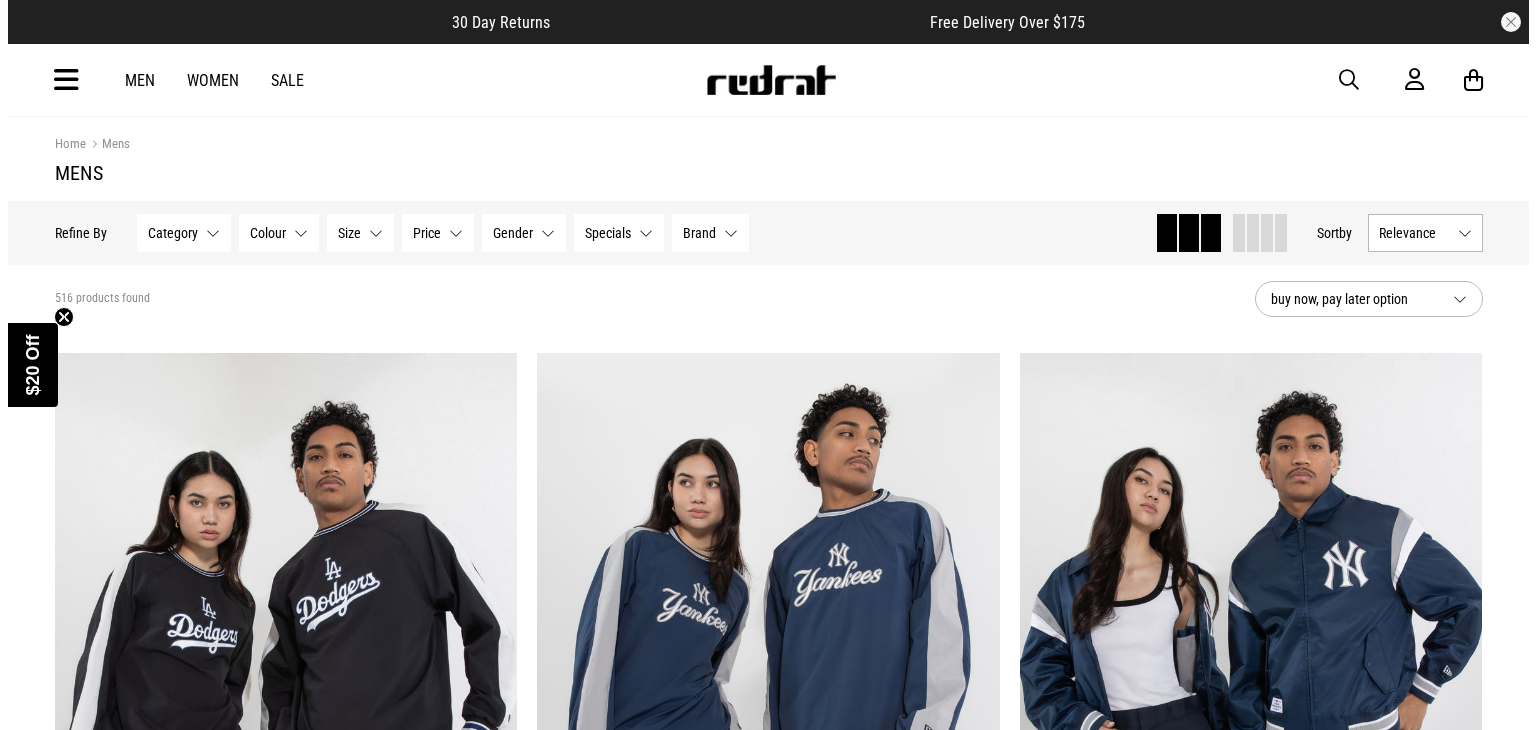 scroll, scrollTop: 0, scrollLeft: 0, axis: both 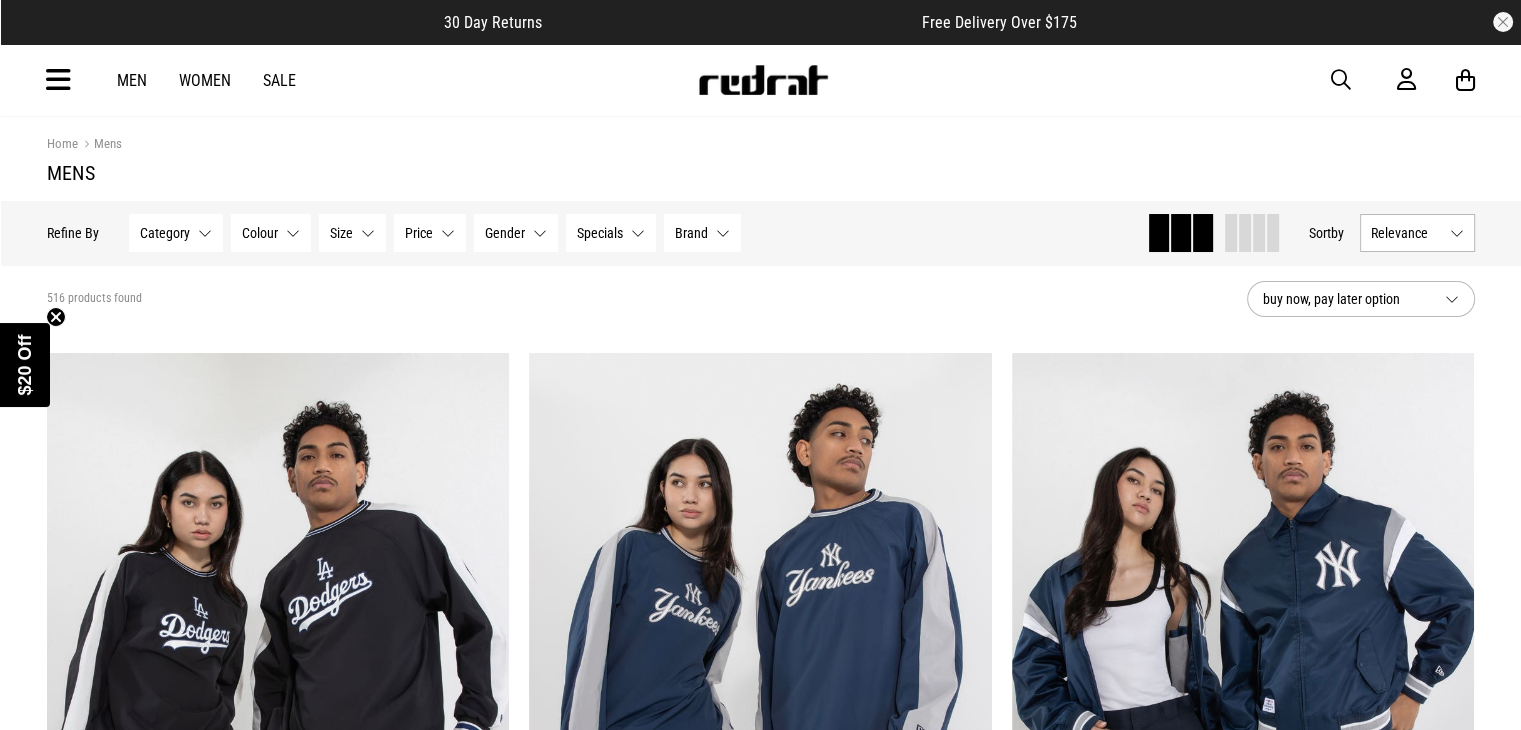 click at bounding box center [58, 80] 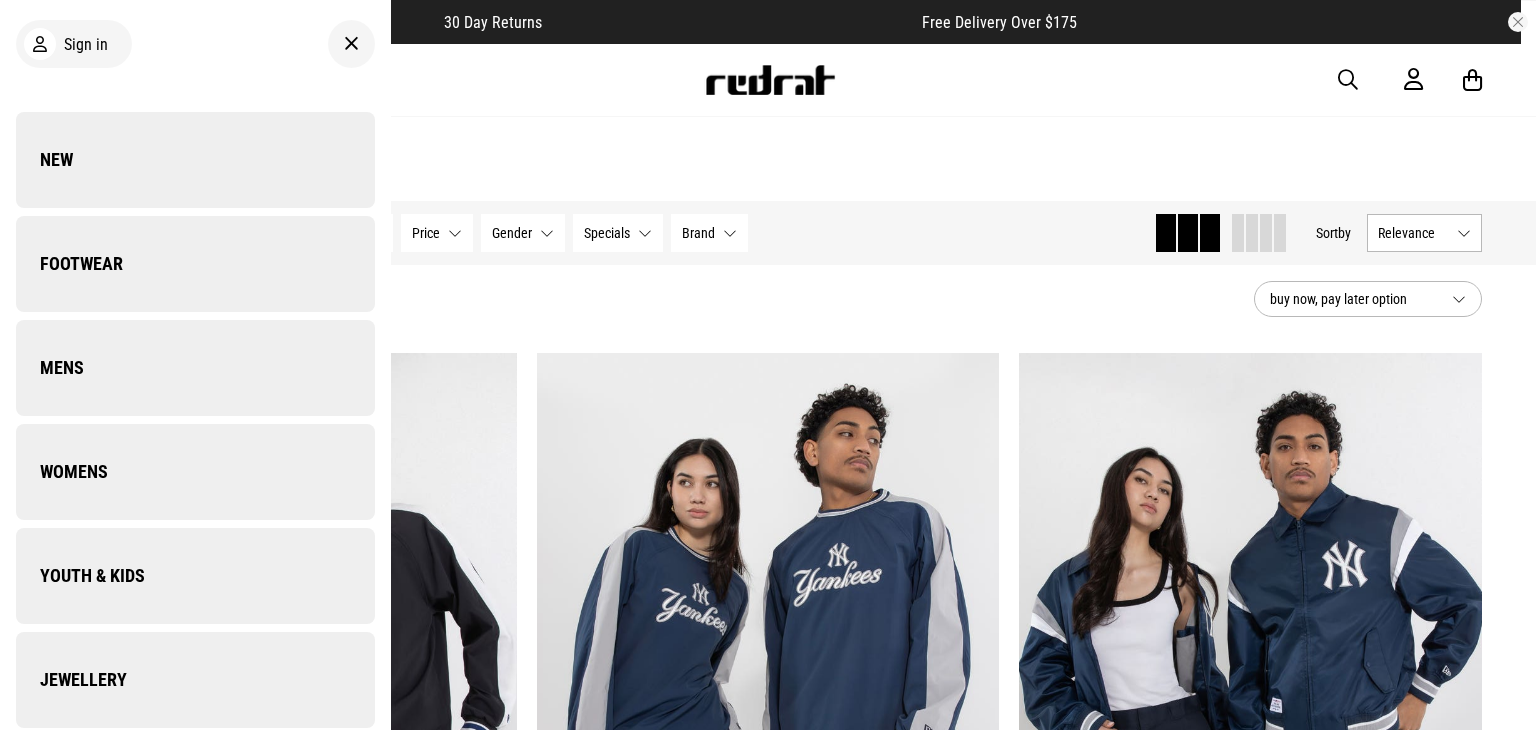 scroll, scrollTop: 0, scrollLeft: 0, axis: both 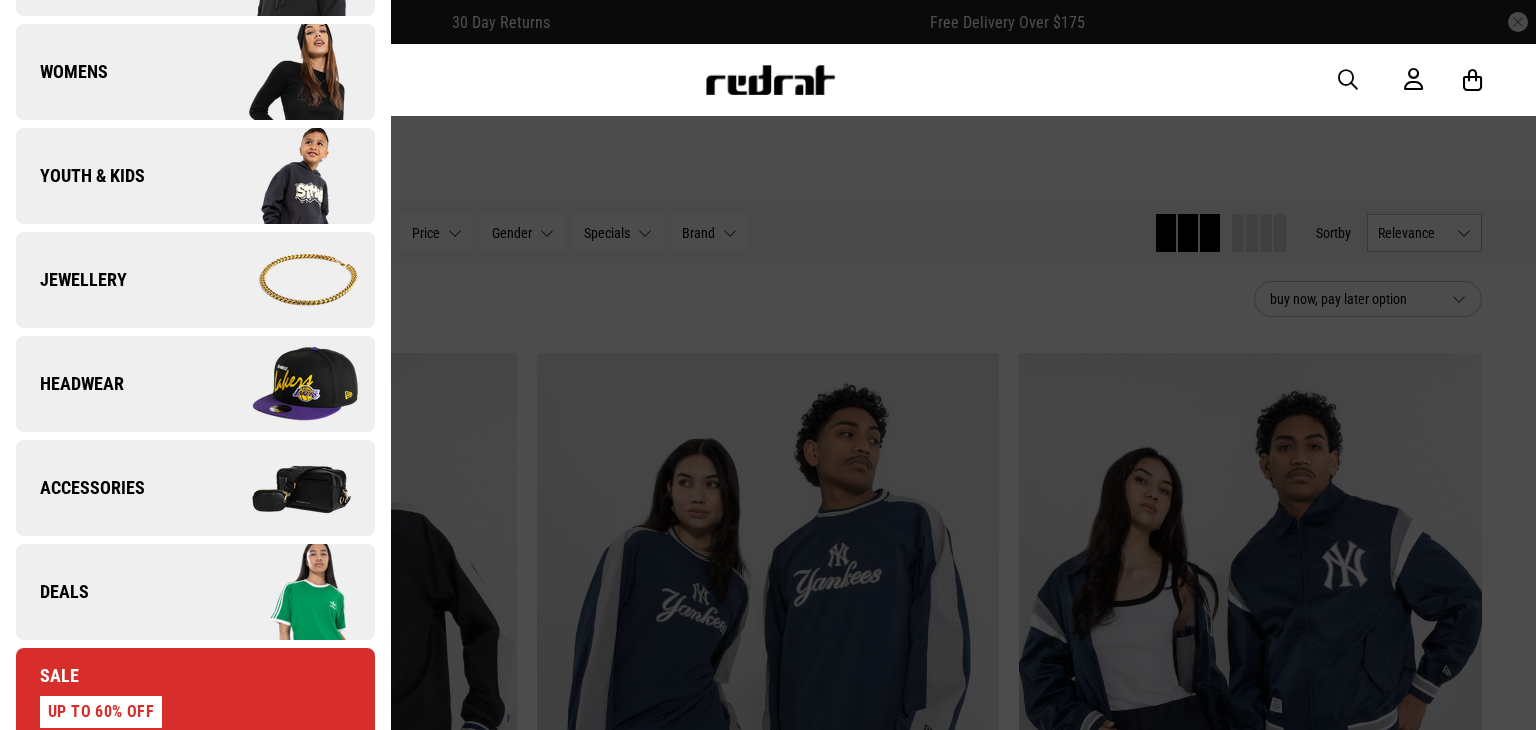 click on "Men   Women   Sale     Sign in     New       Back         Footwear       Back
Footwear											       Mens       Back
Mens											       Womens       Back
Womens											       Youth & Kids       Back
Youth & Kids											       Jewellery       Back
Jewellery											       Headwear       Back
Headwear											       Accessories       Back
Accessories											       Deals       Back         Sale   UP TO 60% OFF
Shop by Brand
adidas
Converse
New Era
See all brands     Gift Cards   Find a Store   Delivery   Returns & Exchanges   FAQ   Contact Us
Payment Options Only at Red Rat
Let's keep in touch
Back" at bounding box center [768, 80] 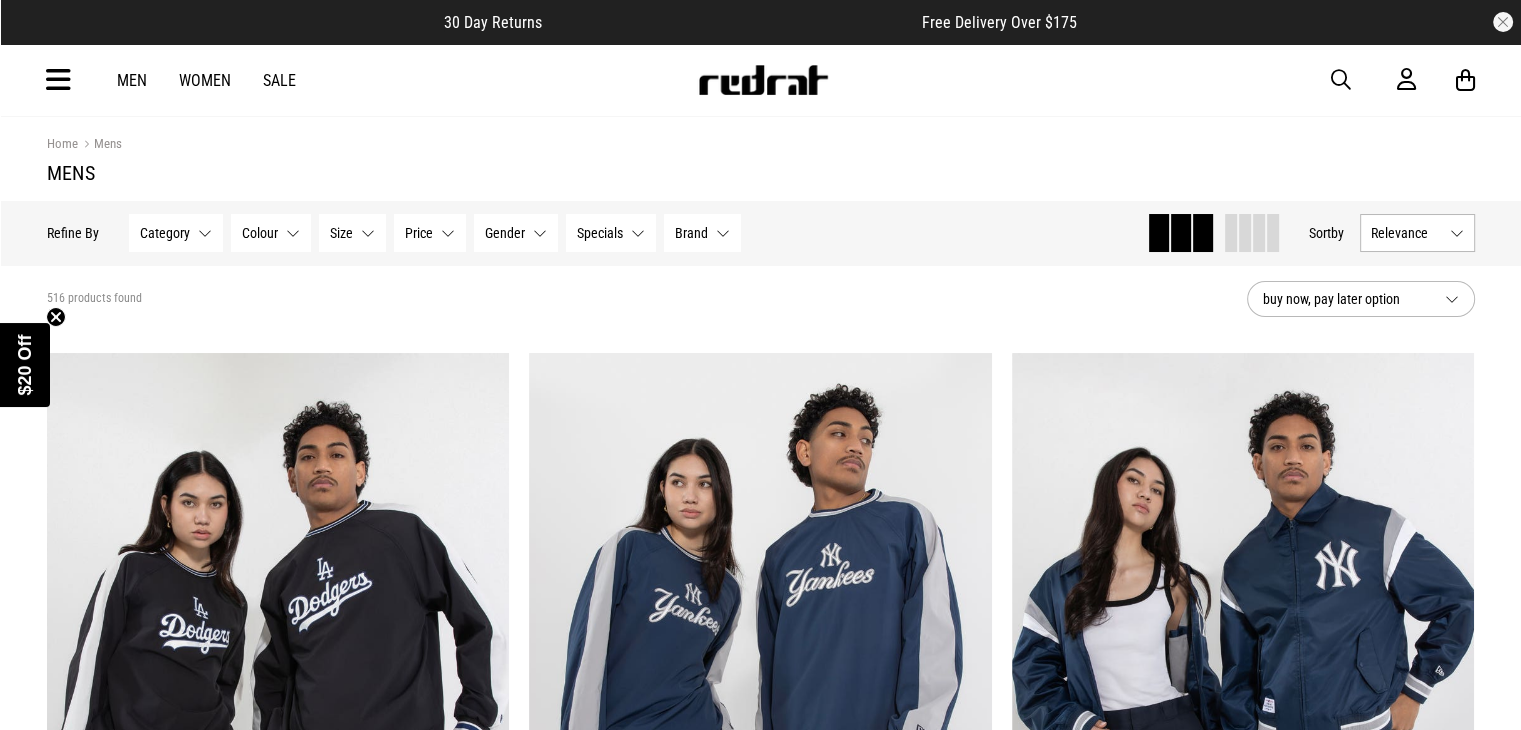 click on "Category  None selected" at bounding box center (176, 233) 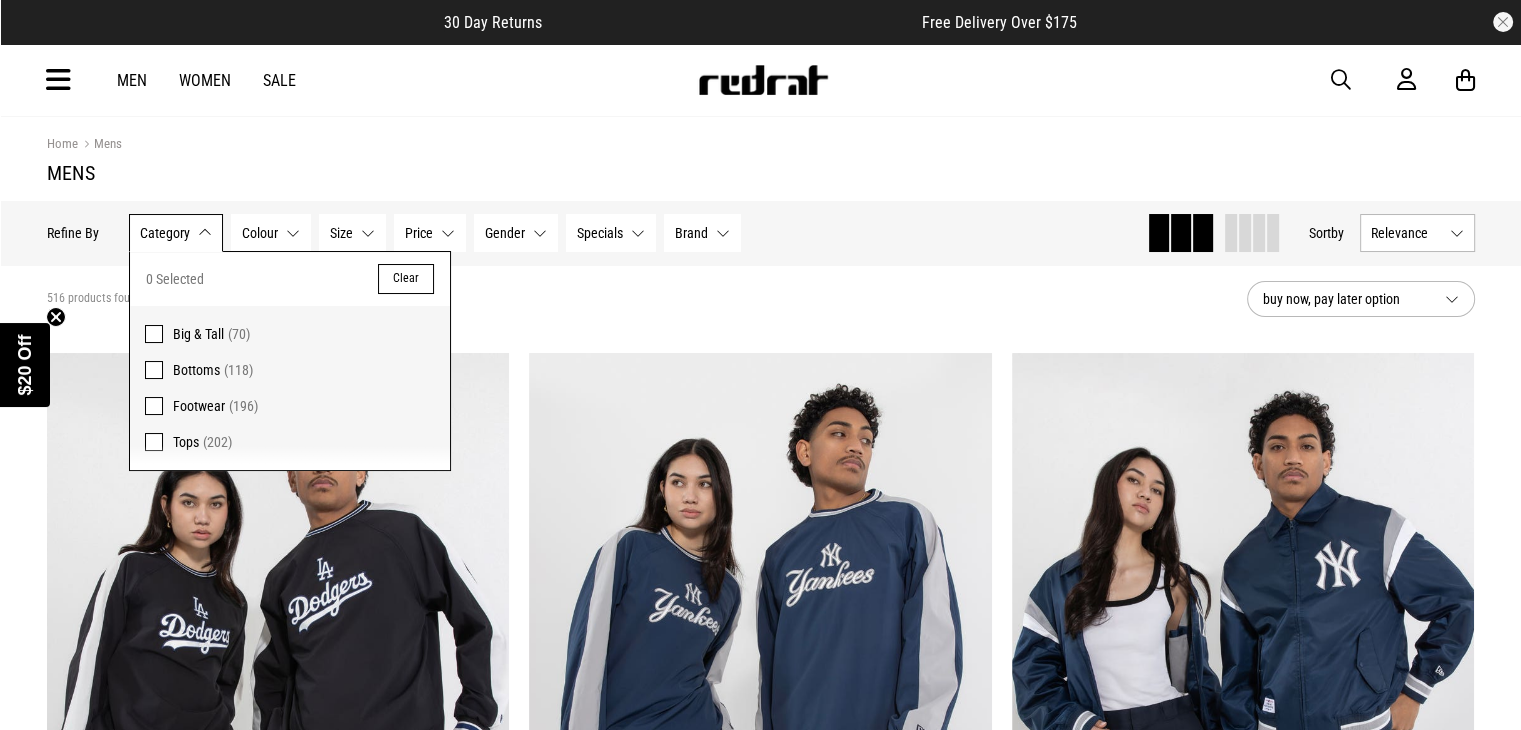 click on "Category  None selected" at bounding box center (176, 233) 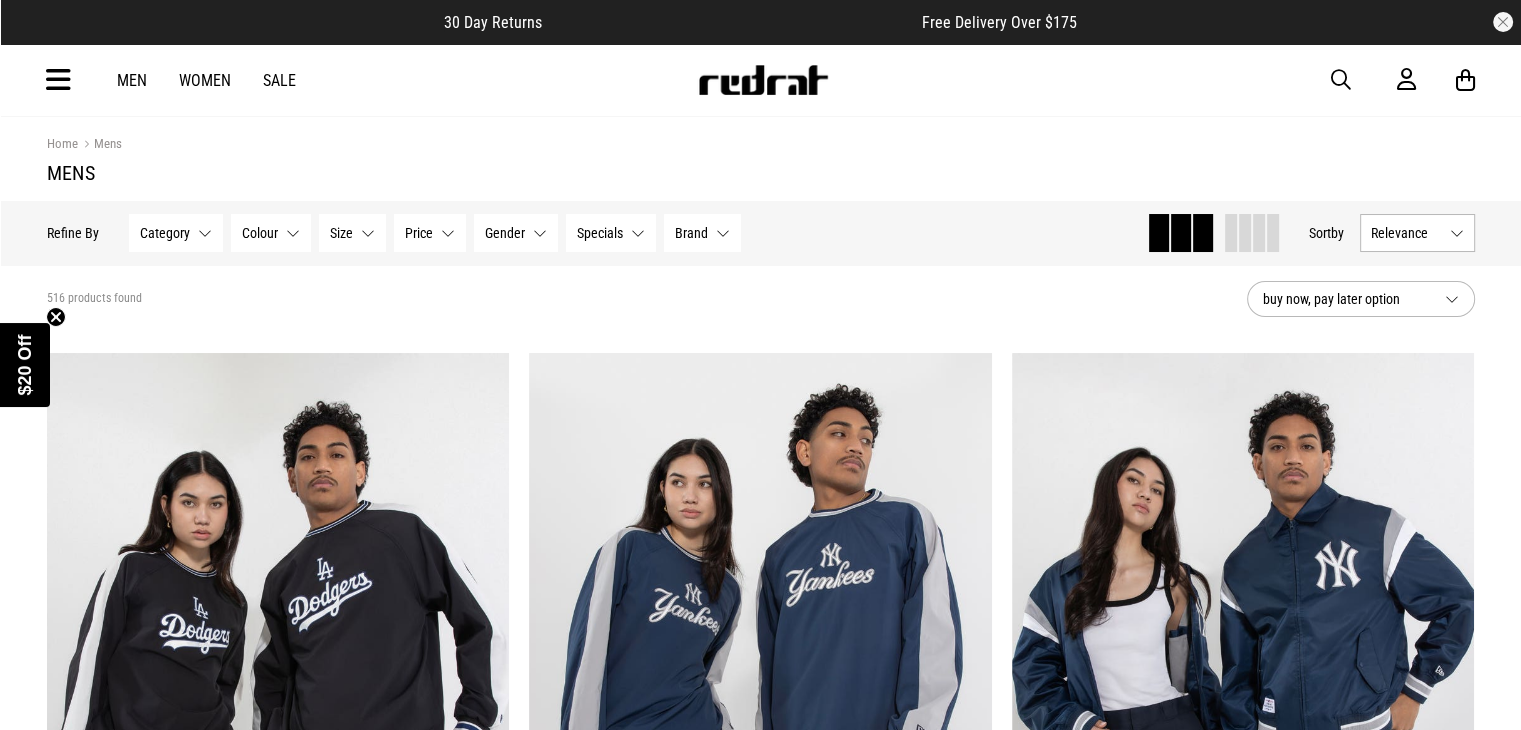 click on "Brand  None selected" at bounding box center [702, 233] 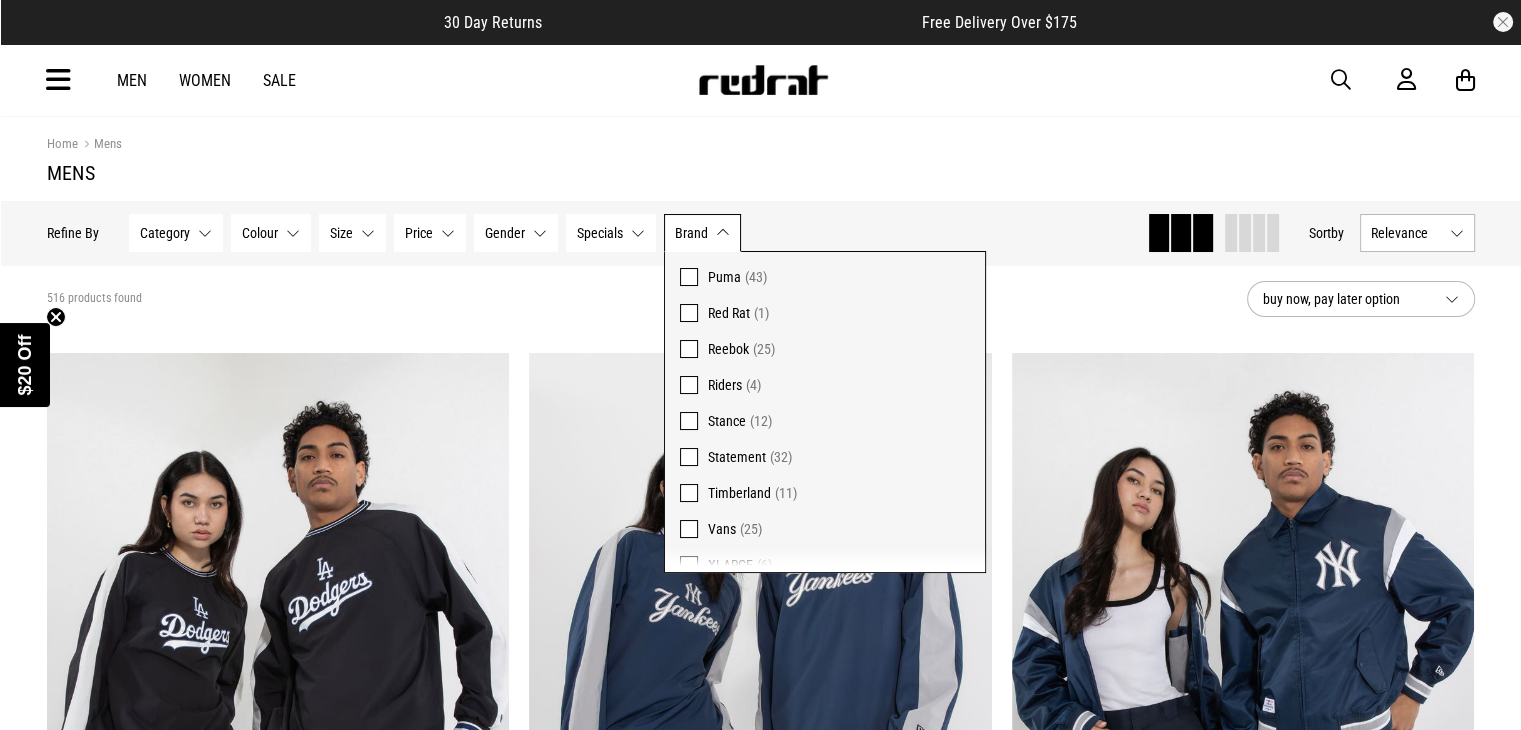 scroll, scrollTop: 760, scrollLeft: 0, axis: vertical 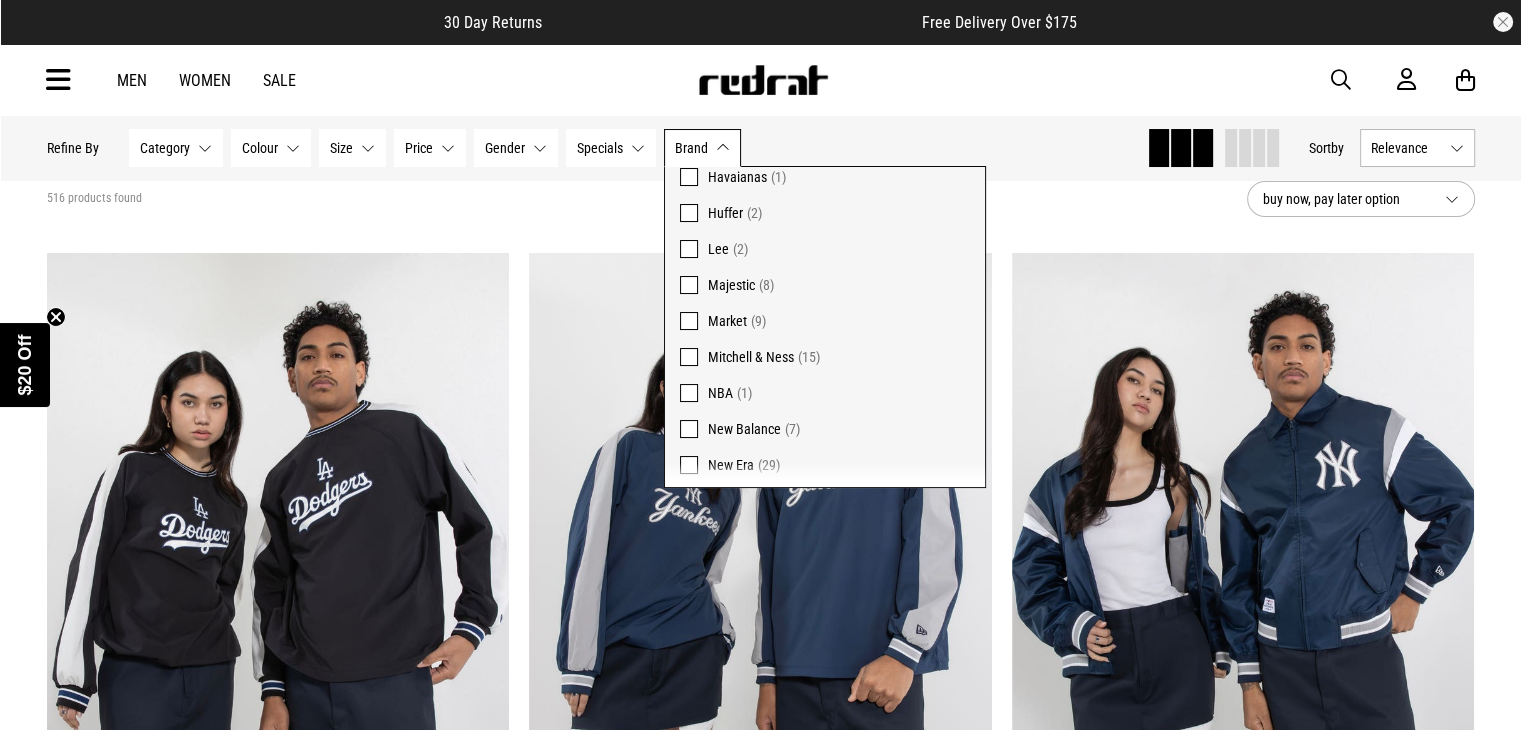 click at bounding box center (689, 213) 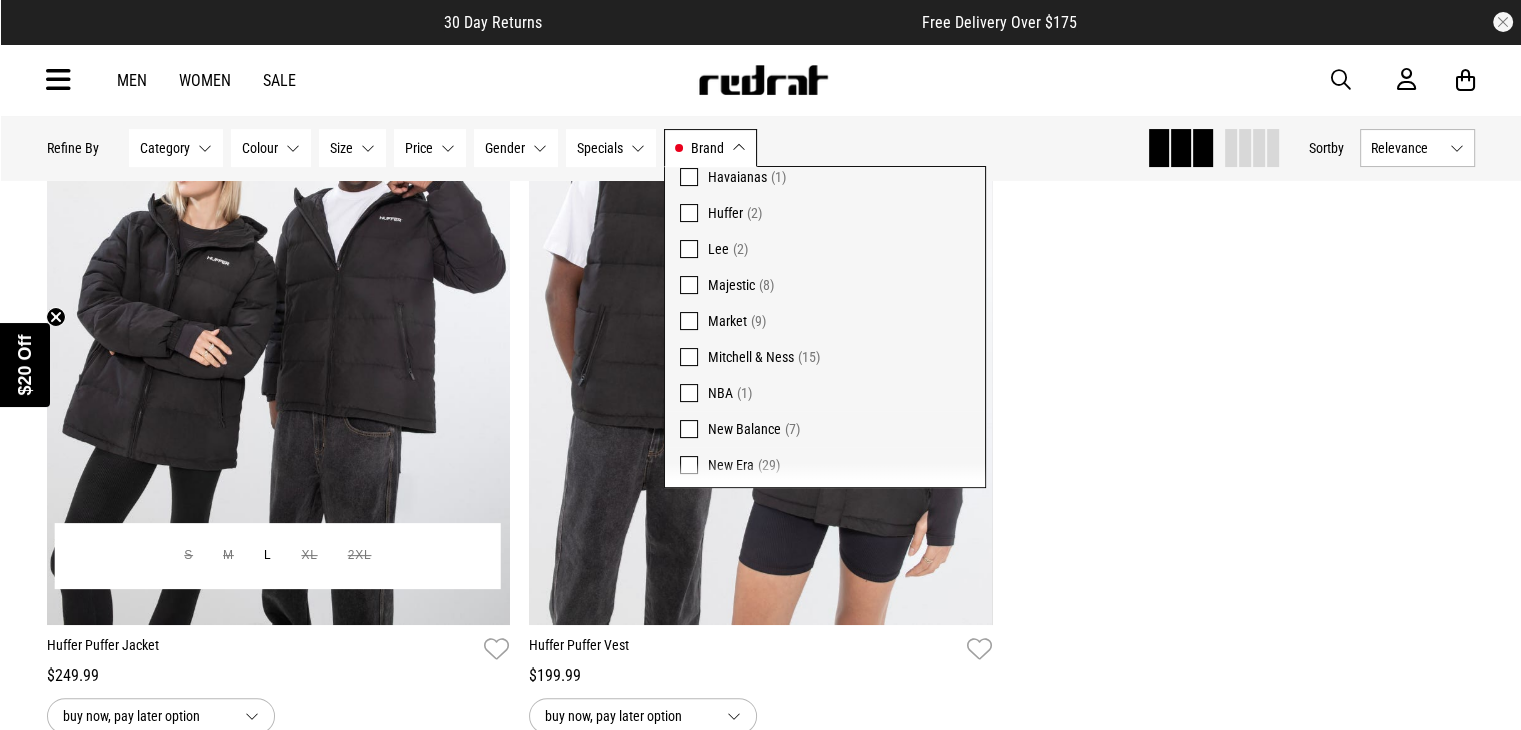 scroll, scrollTop: 300, scrollLeft: 0, axis: vertical 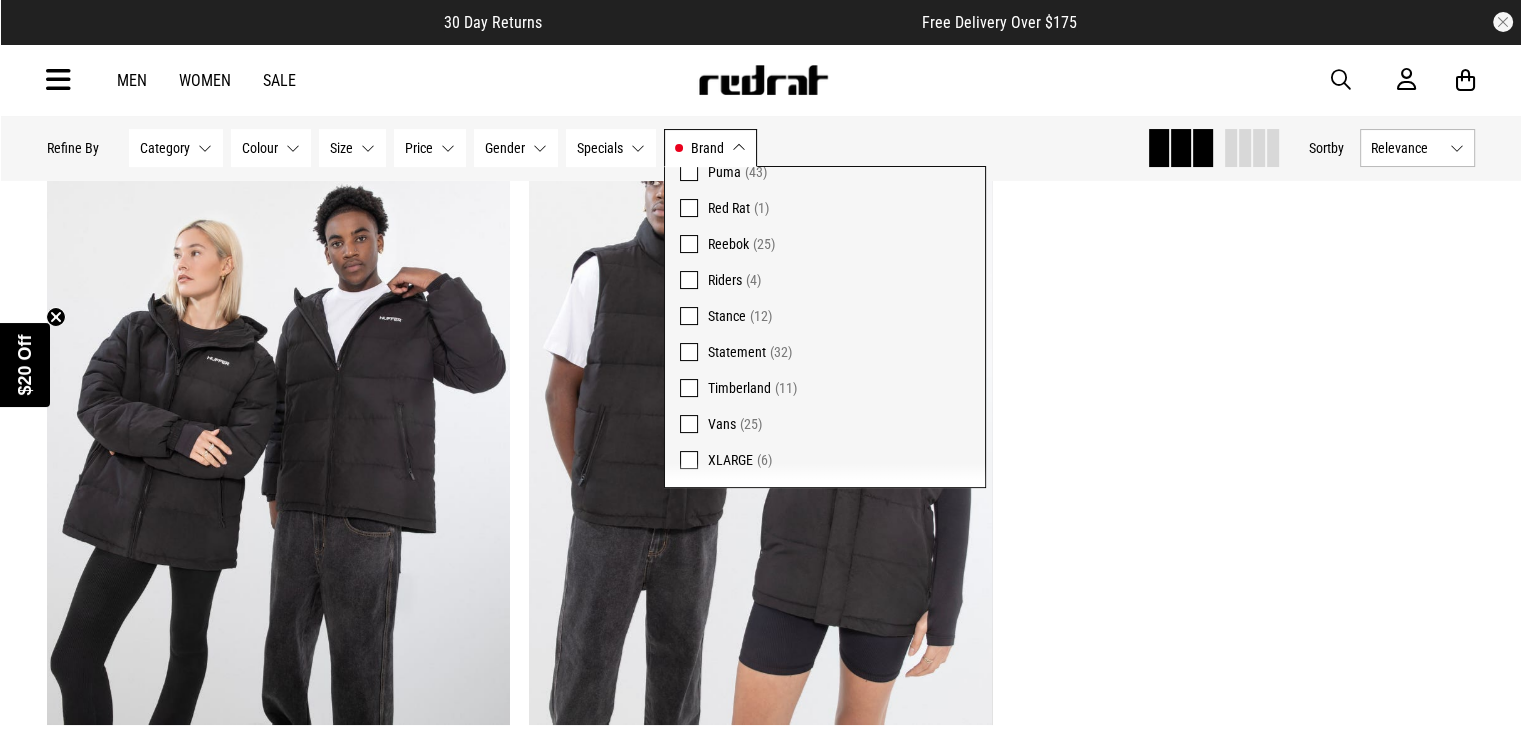 click at bounding box center [689, 424] 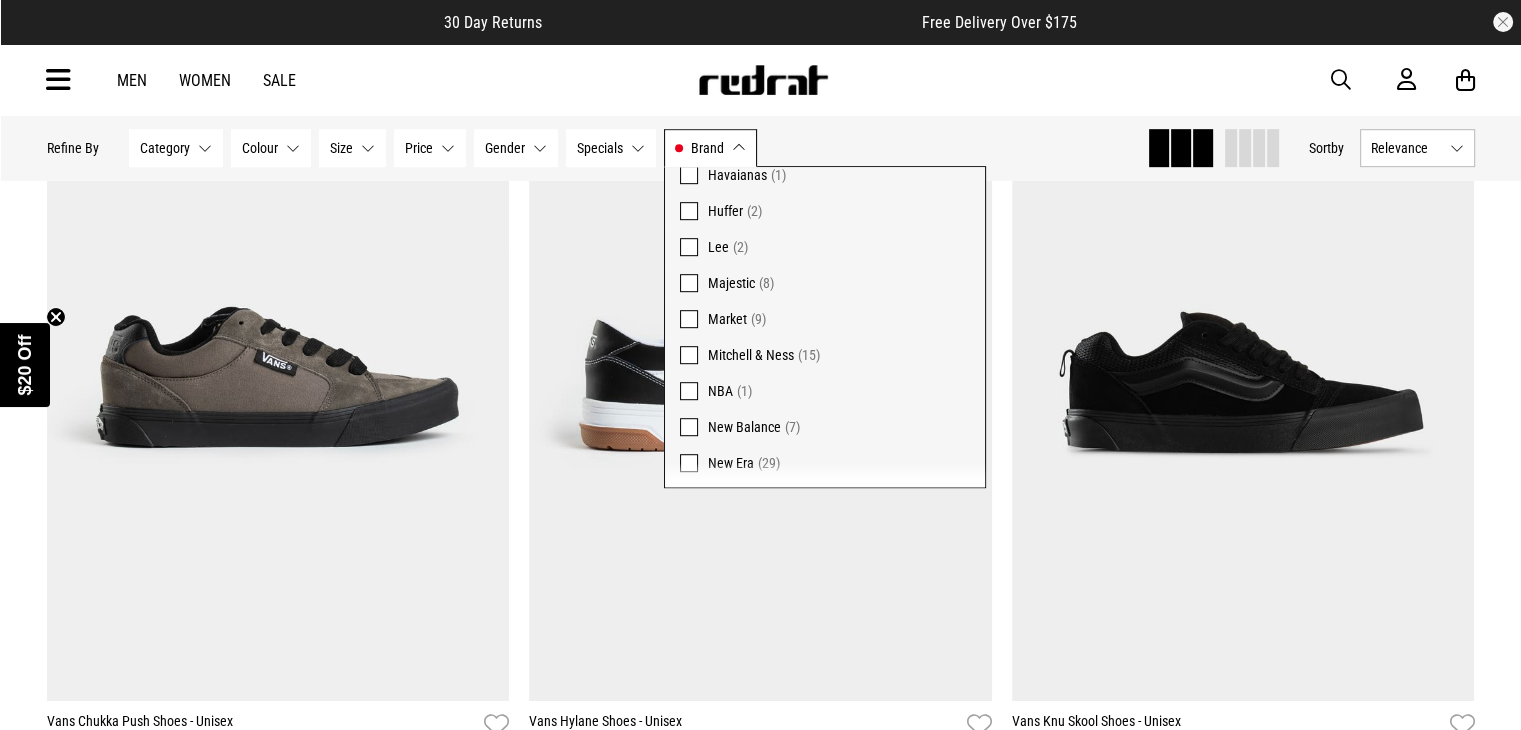 scroll, scrollTop: 361, scrollLeft: 0, axis: vertical 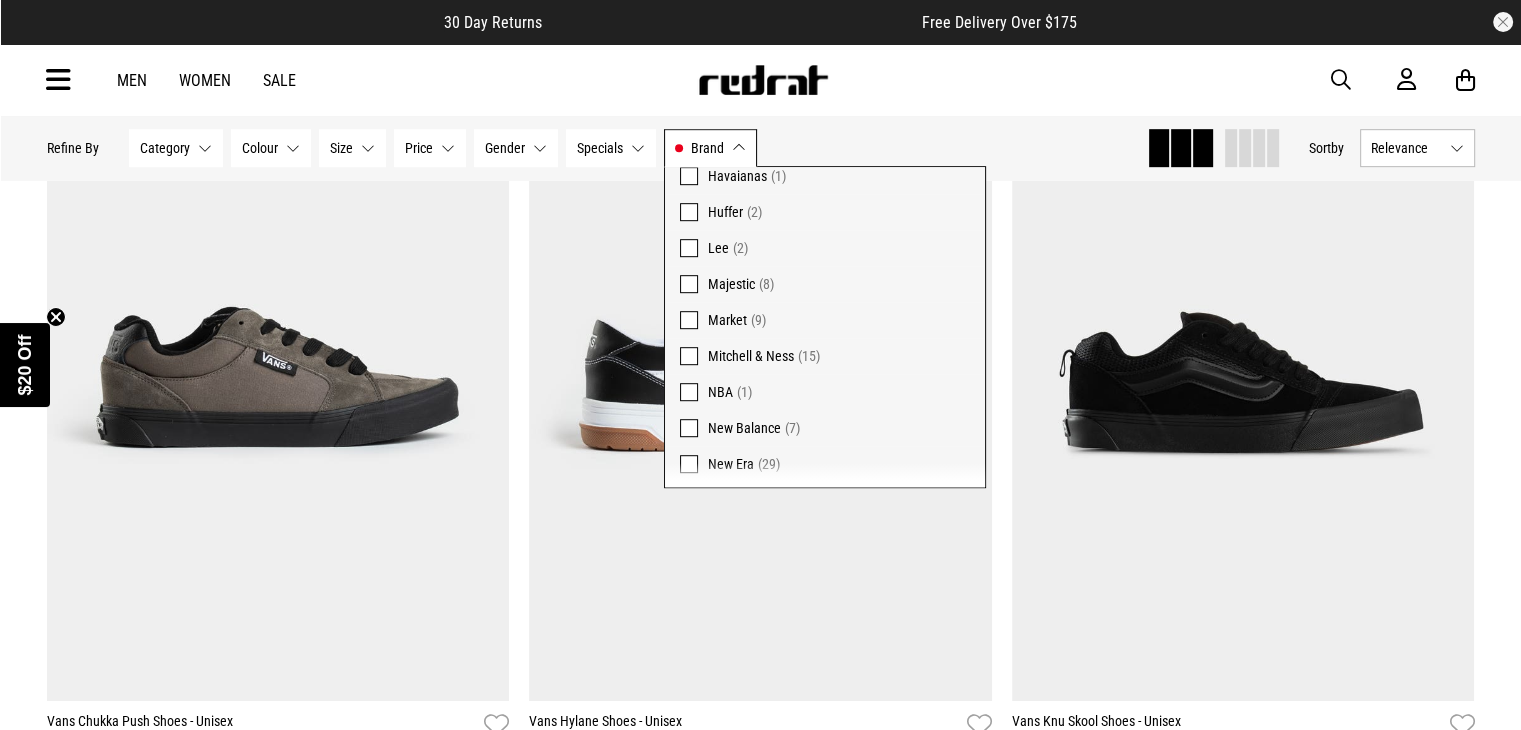 click at bounding box center (689, 212) 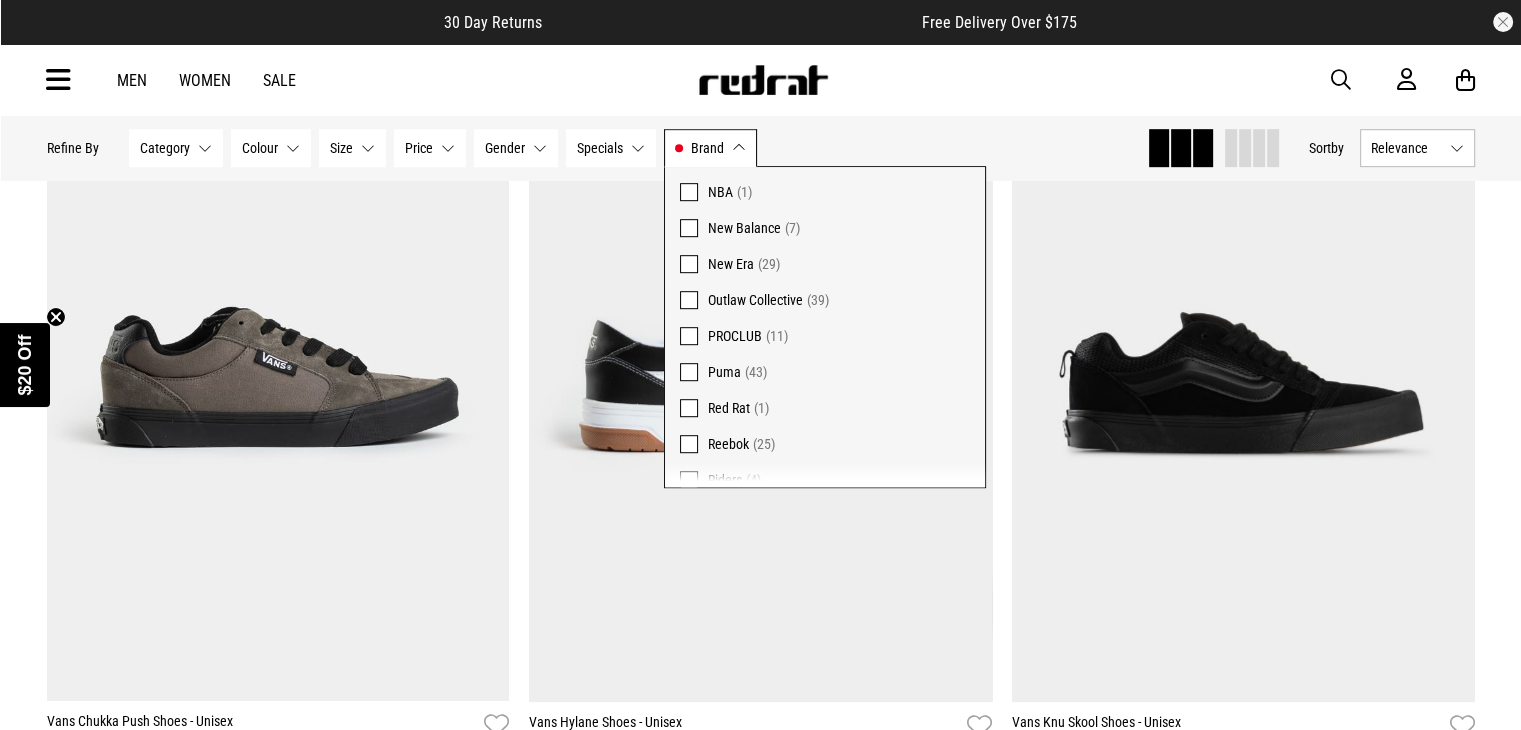 scroll, scrollTop: 461, scrollLeft: 0, axis: vertical 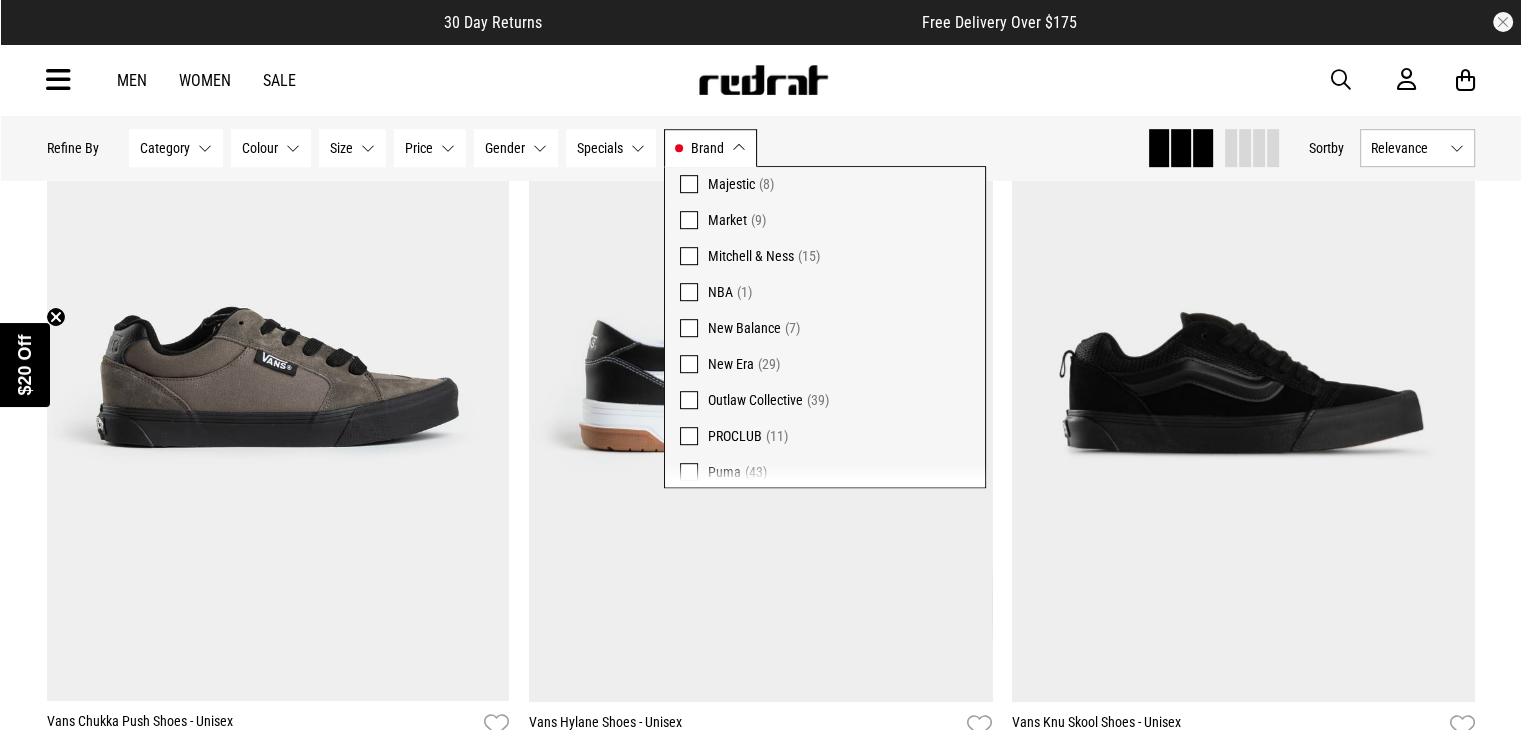 click at bounding box center (689, 292) 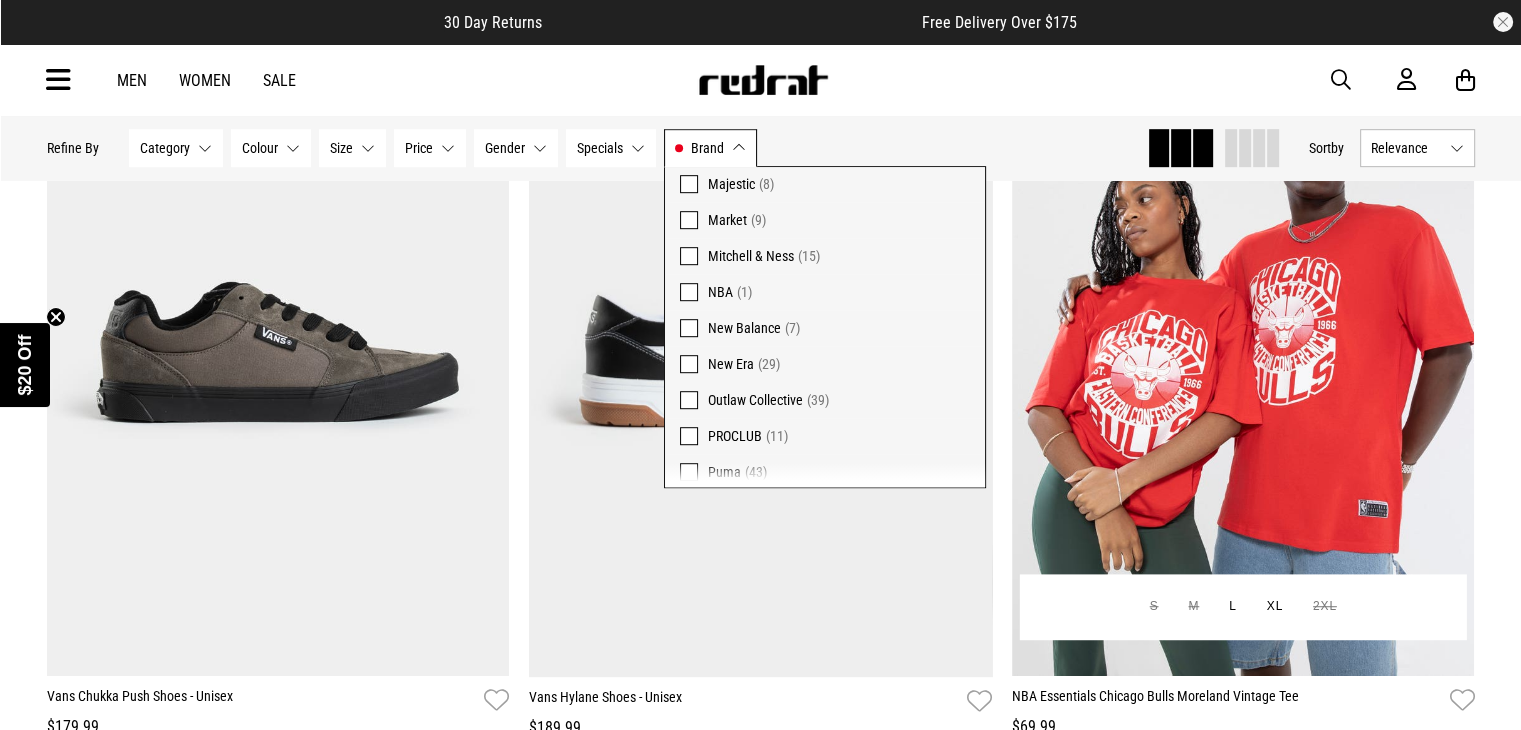 scroll, scrollTop: 1108, scrollLeft: 0, axis: vertical 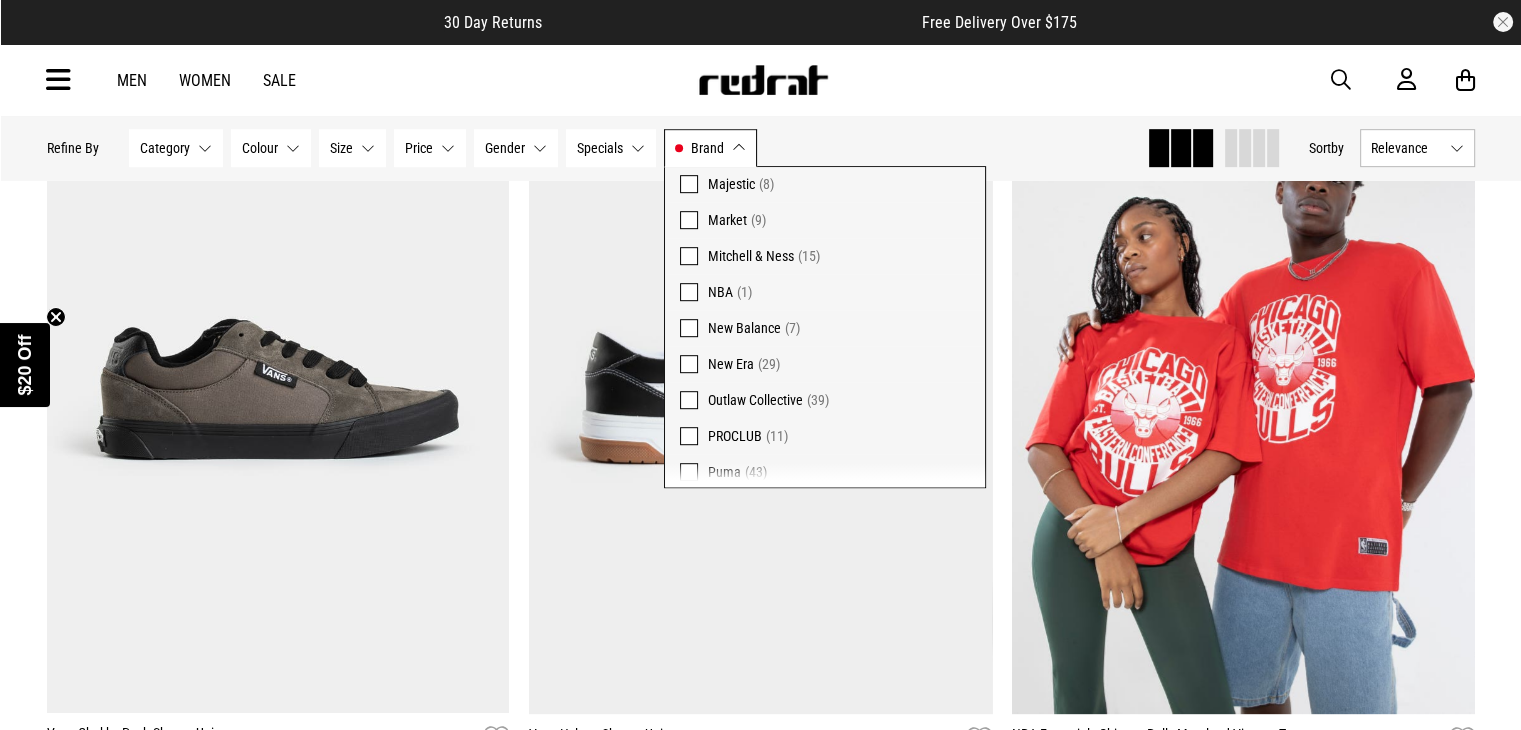 click at bounding box center (689, 292) 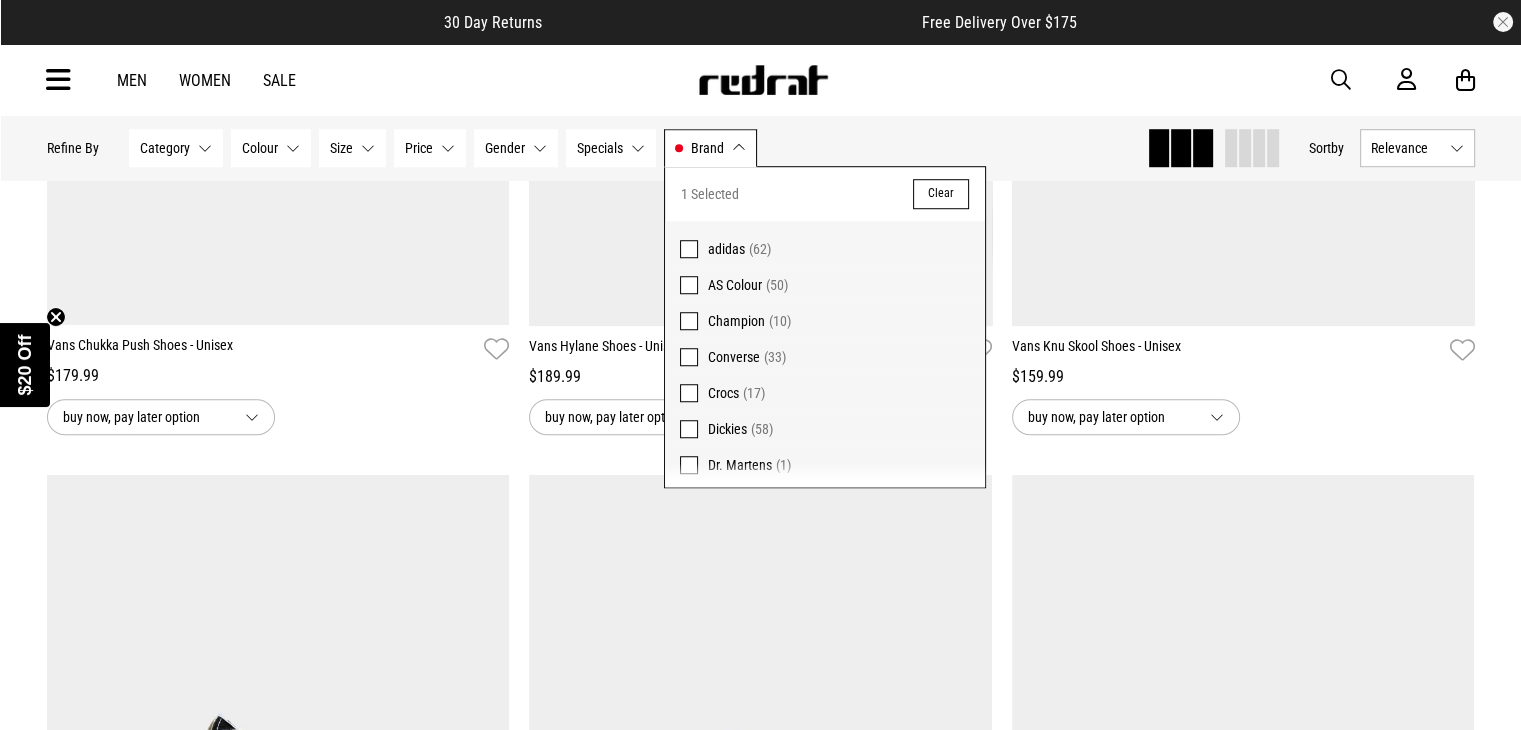 scroll, scrollTop: 100, scrollLeft: 0, axis: vertical 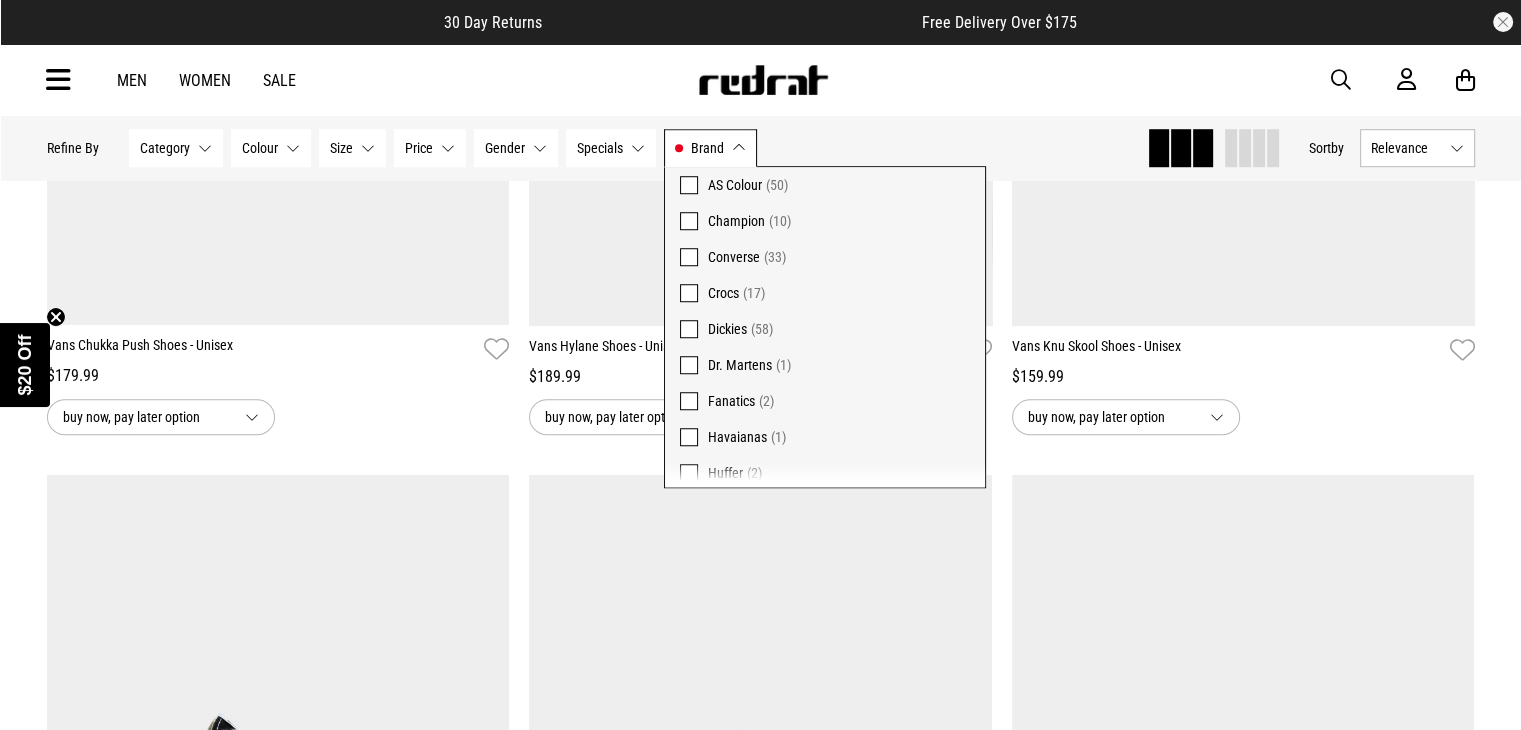 click at bounding box center (689, 329) 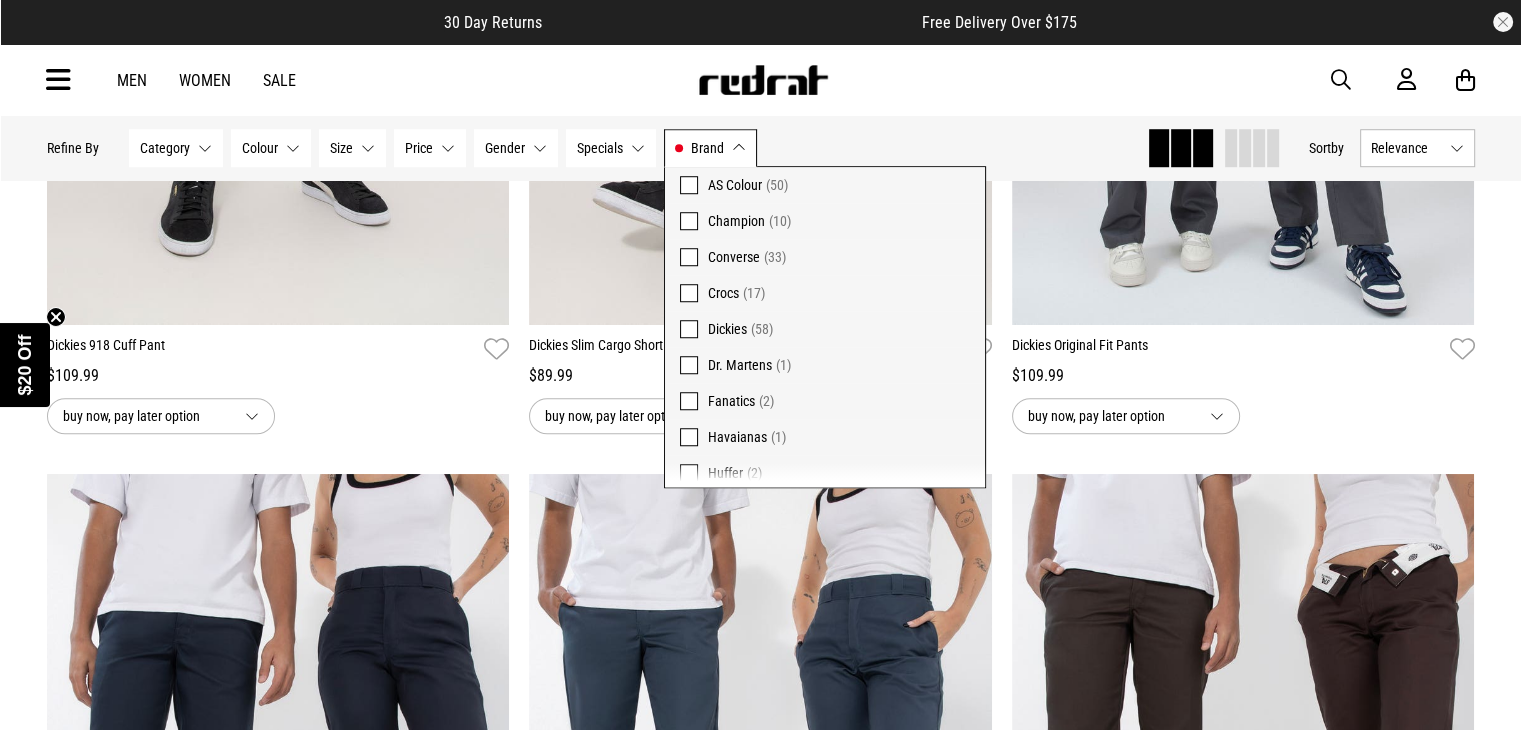click on "Hide   Refine s   Refine By      Filters  Category  None selected   Category  0 Selected  Clear  Big & Tall (9) Bottoms (40) Footwear (25) Tops (18) Colour  None selected   Colour  0 Selected  Clear  Beige (7) Black (31) Blue (13) Brown (16) Green (2) Grey (5) Maroon (1) Purple (2) Red (1) White (5) Size  None selected   Size  0 Selected  Clear  4 (2) 5 (4) 6 (6) 7 (17) 8 (18) 9 (17) 10 (20) 11 (19) 12 (16) 13 (13) 14 (4) 26 (12) 28 (21) 30 (24) 32 (29) 34 (26) 36 (25) 38 (21) 40 (16) 42 (18) 44 (13) 46 (2) 48 (3) 50 (3) 2XL (12) L (13) M (14) S (10) XL (12) Price  None selected   Price  0 Selected  Clear  $100 - $150 (38) $150 - $200 (12) $30 - $50 (5) $50 - $100 (28) Gender  None selected   Gender  0 Selected  Clear  Mens (83) Womens (56) Specials  None selected   Specials  0 Selected  Clear  25% Off - Selected Dickies (5) 35% Off - Selected Triple Black Vans (2) Brand  Vans, Dickies   Brand  2 Selected  Clear  adidas (62) AS Colour (50) Champion (10) Converse (33) Crocs (17) Dickies (58) Dr. Martens (1)" at bounding box center (589, 148) 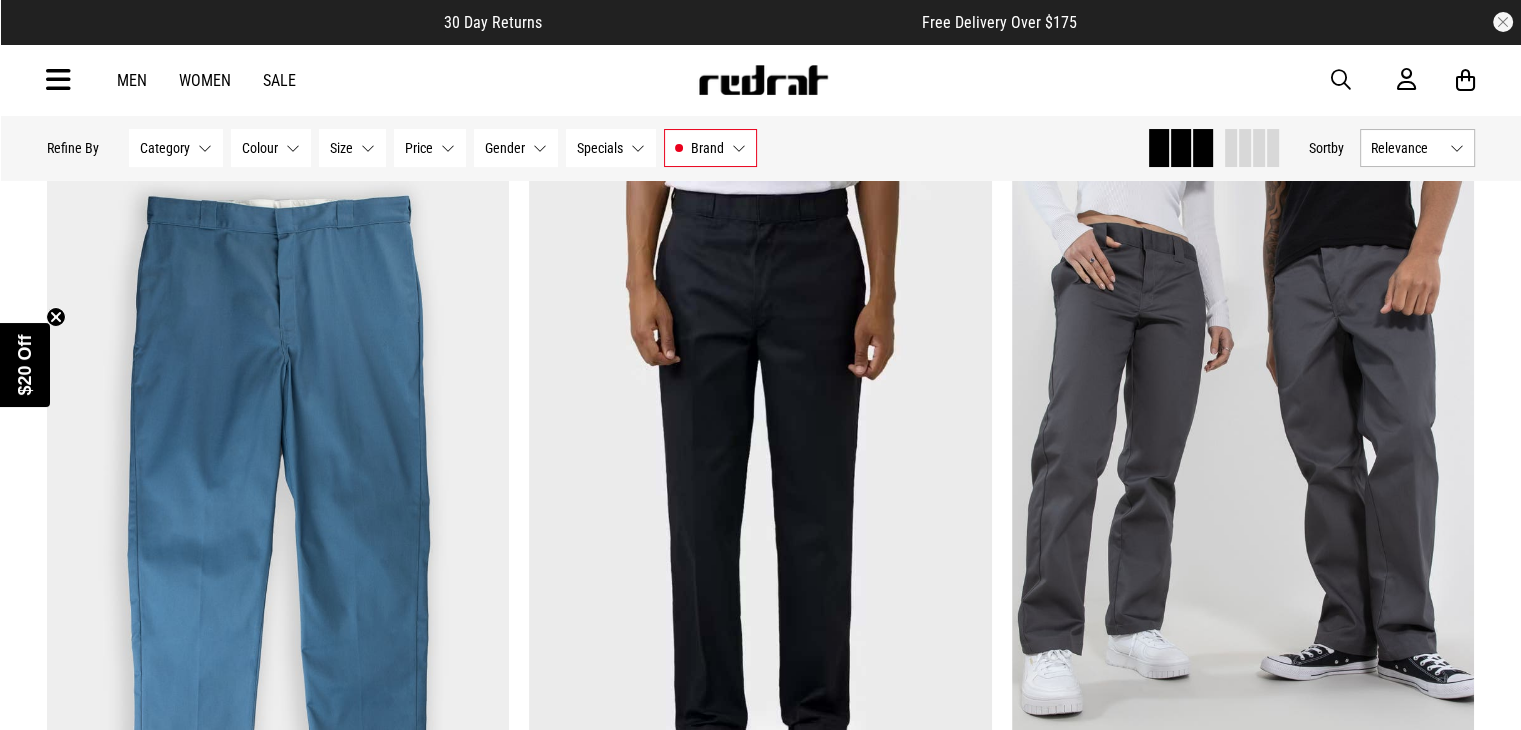 scroll, scrollTop: 96, scrollLeft: 0, axis: vertical 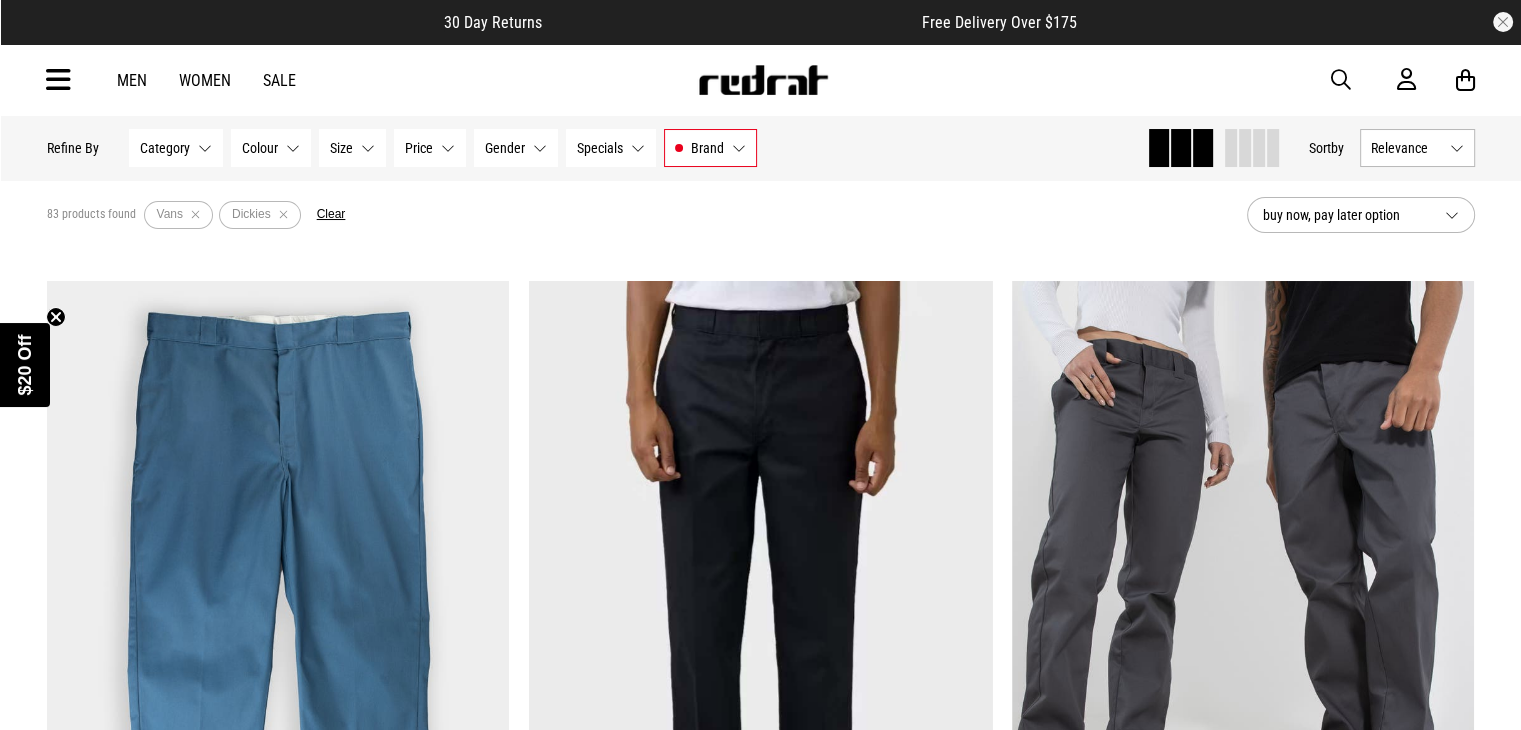 click on "Colour  None selected" at bounding box center (271, 148) 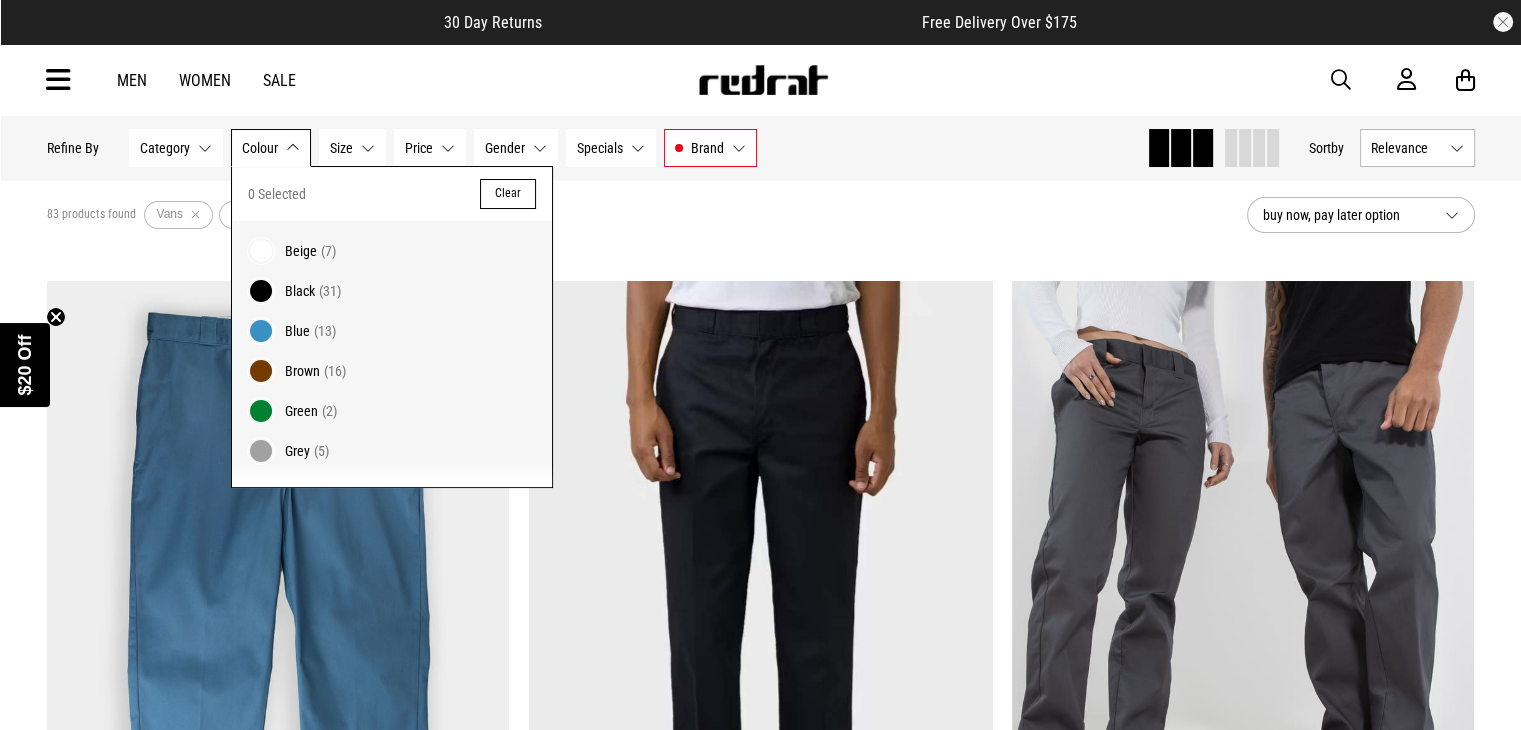 click at bounding box center (261, 291) 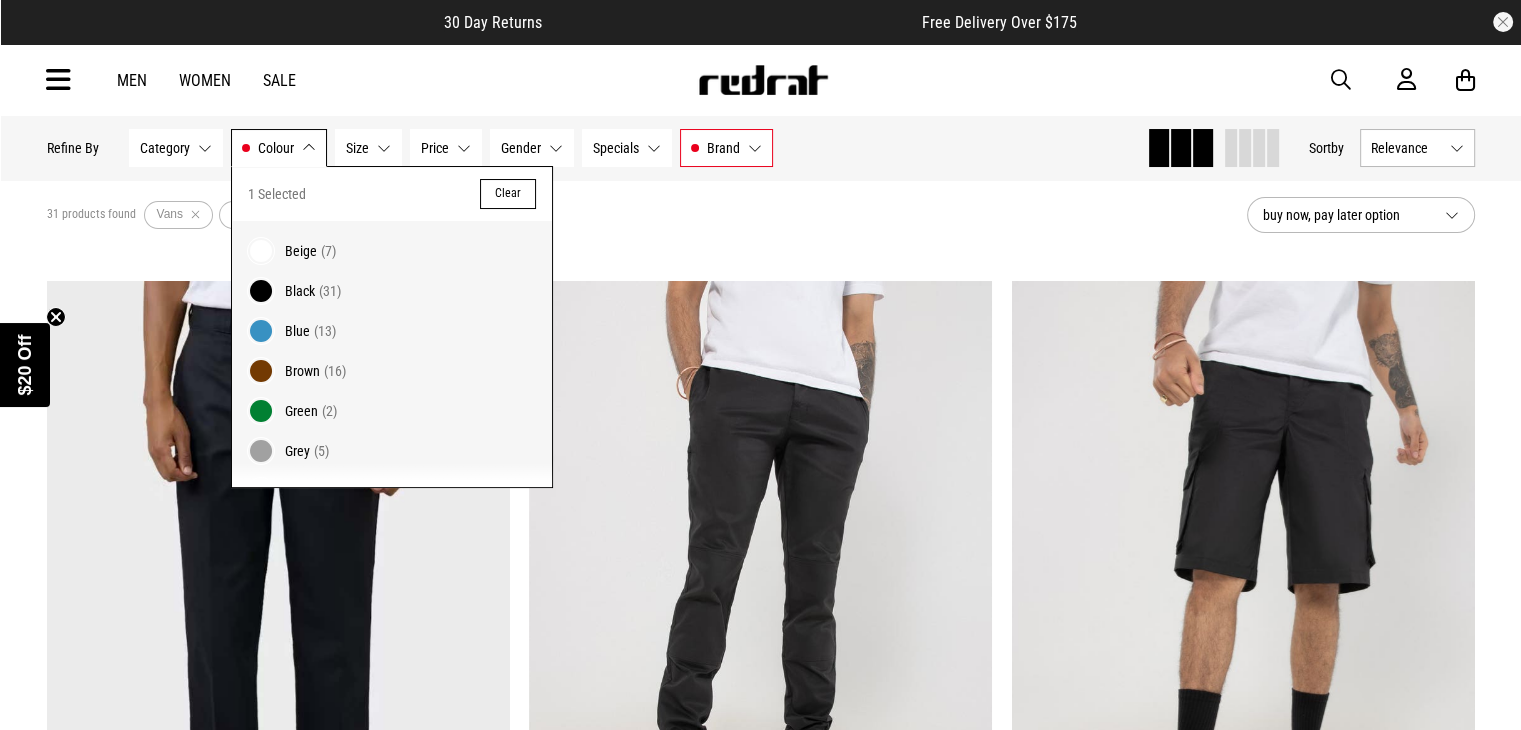 click on "Category  None selected" at bounding box center (176, 148) 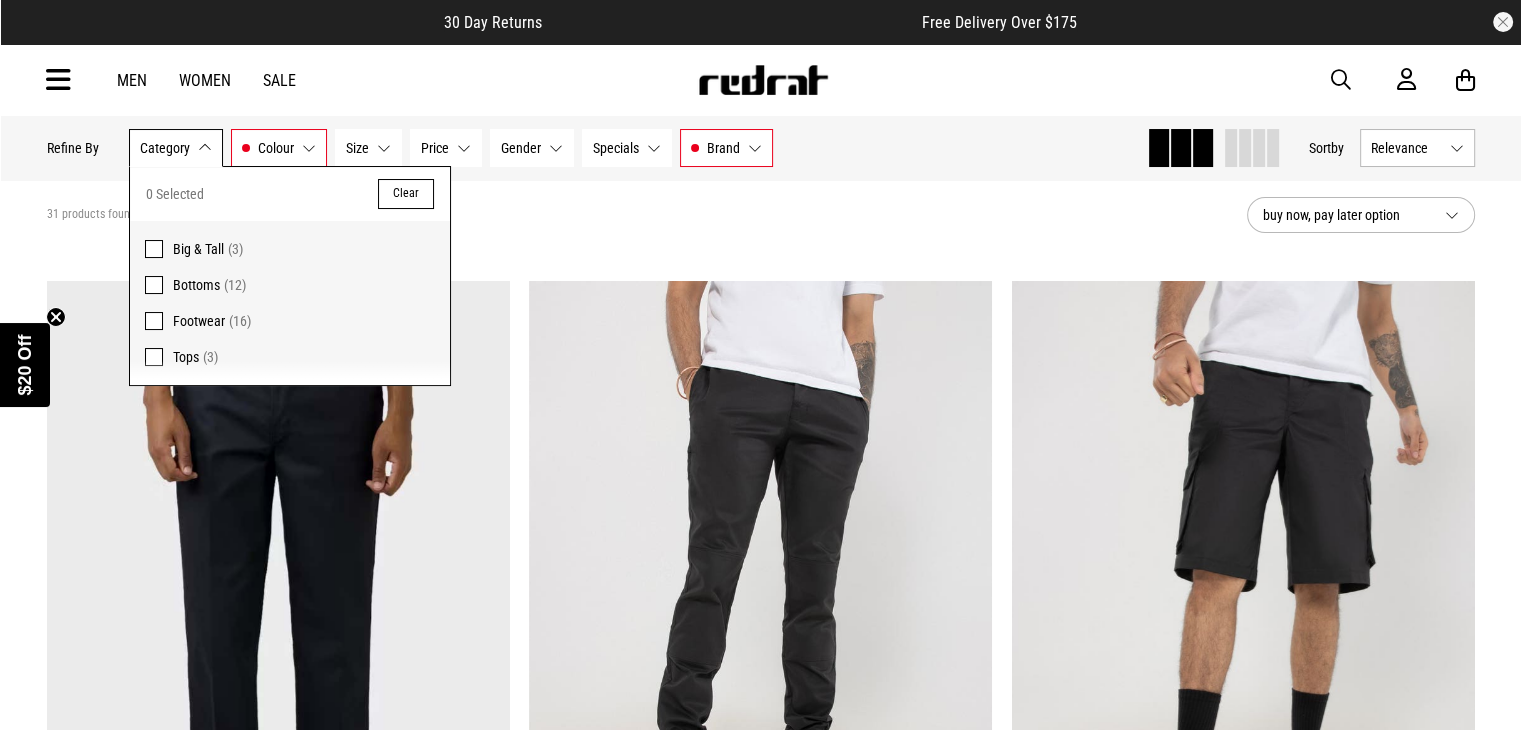 click at bounding box center (154, 285) 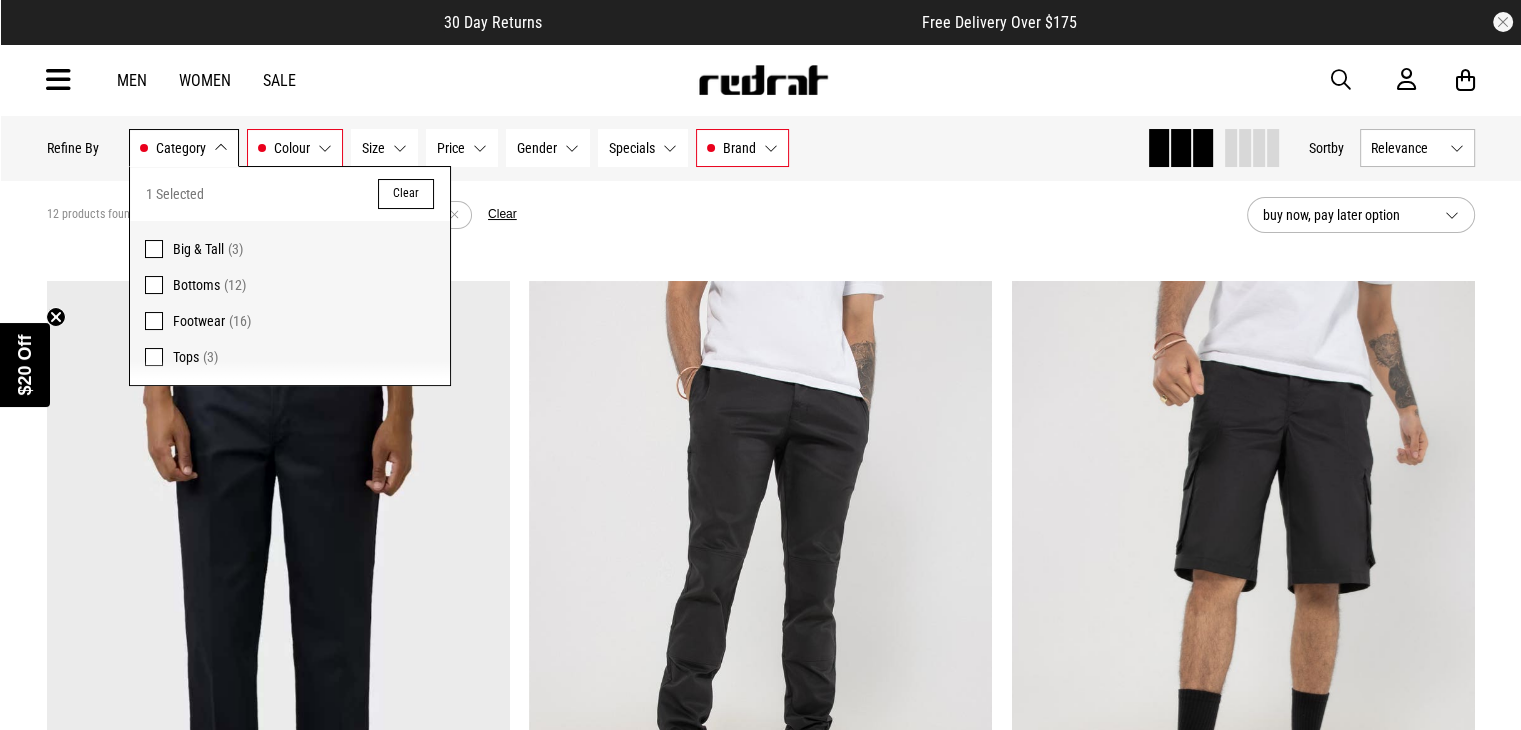 click on "12 products found   Active Filters Vans Dickies Black Bottoms Clear" at bounding box center (639, 215) 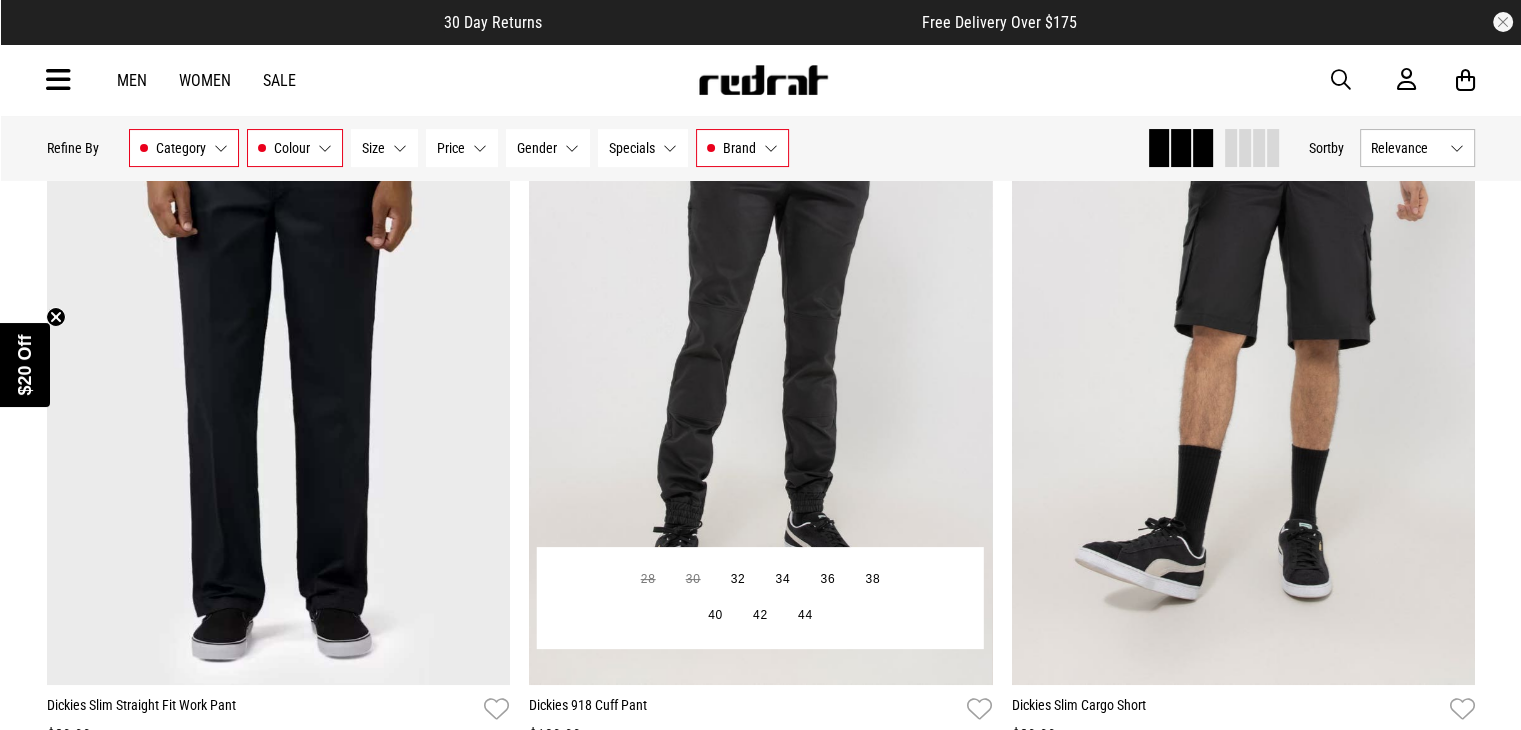 scroll, scrollTop: 396, scrollLeft: 0, axis: vertical 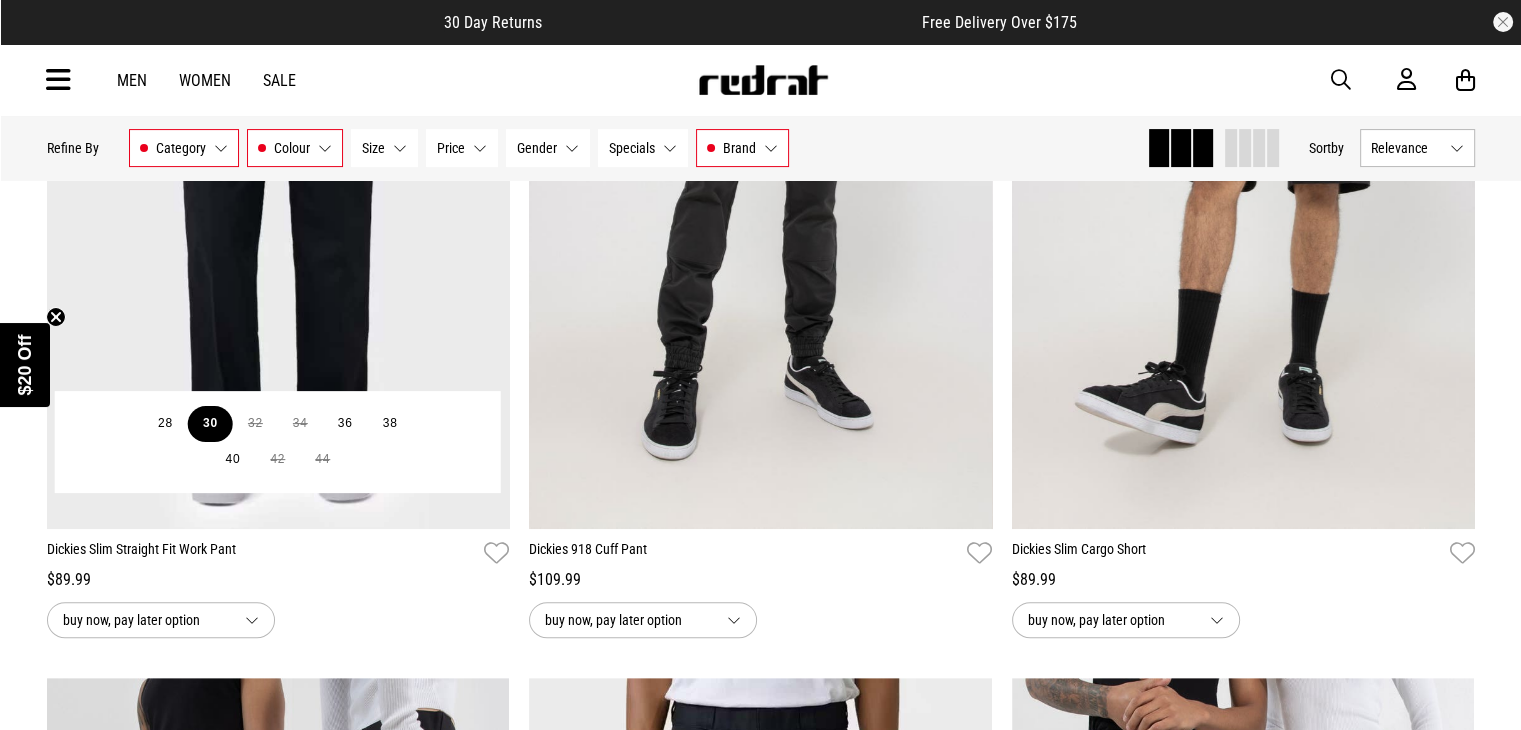 click on "30" at bounding box center (210, 424) 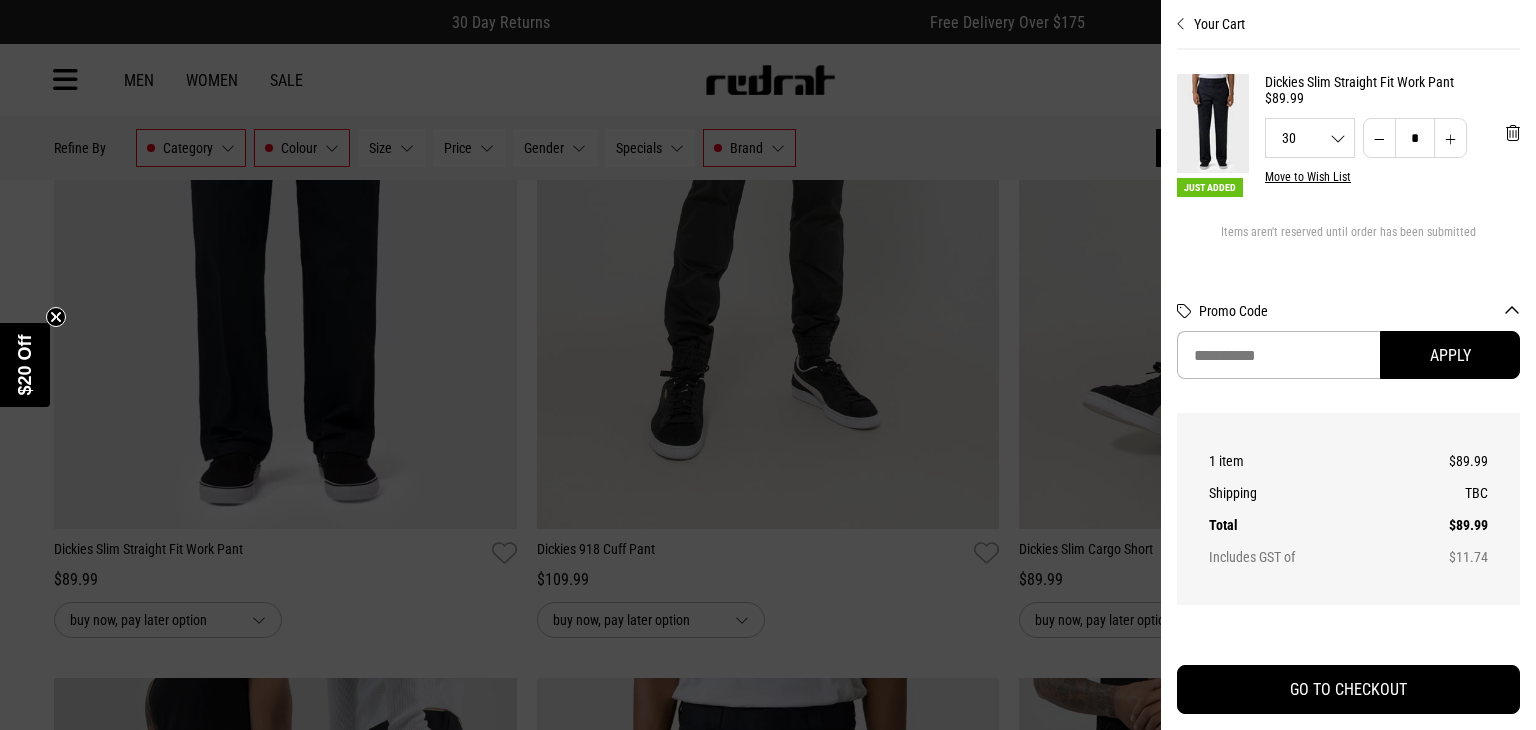 click at bounding box center [768, 365] 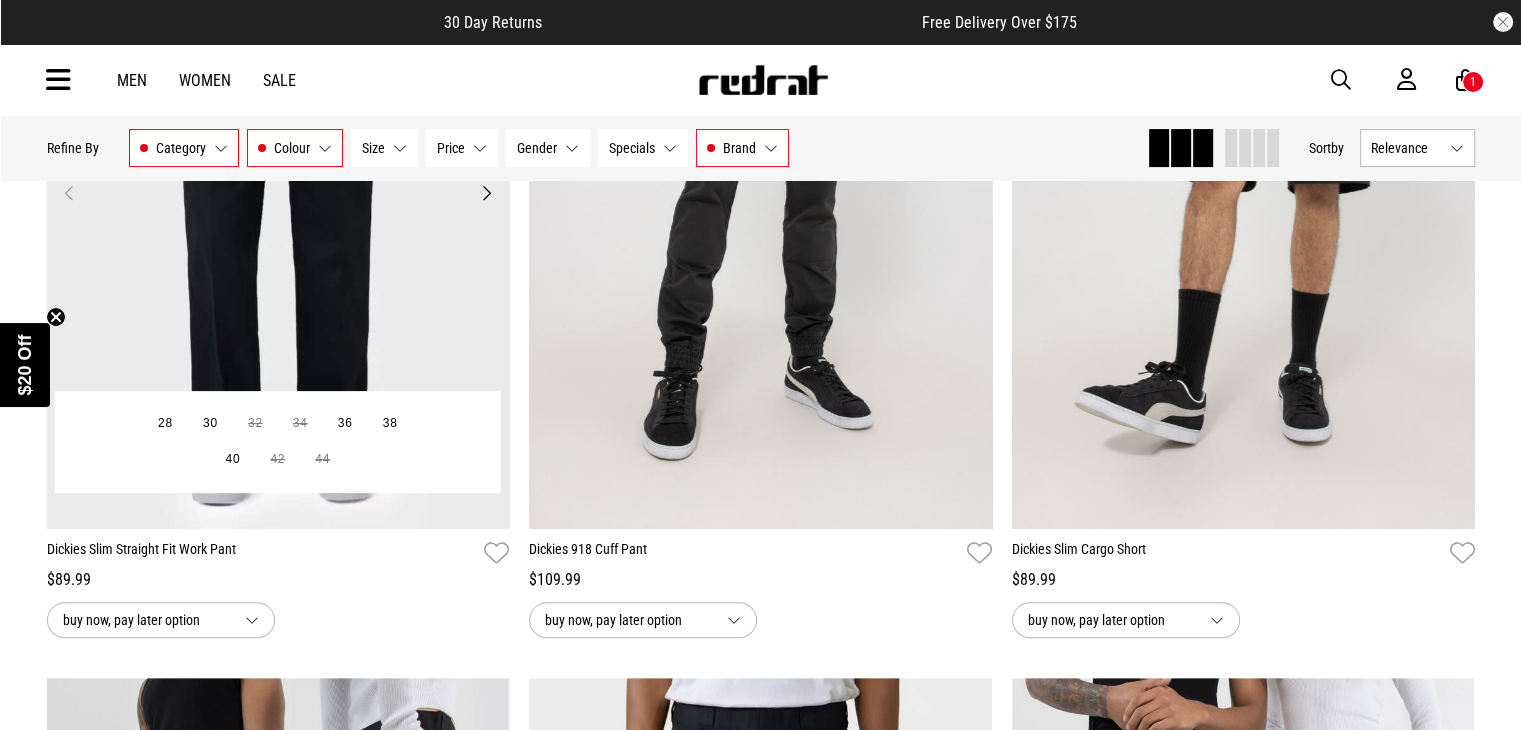 click at bounding box center (278, 205) 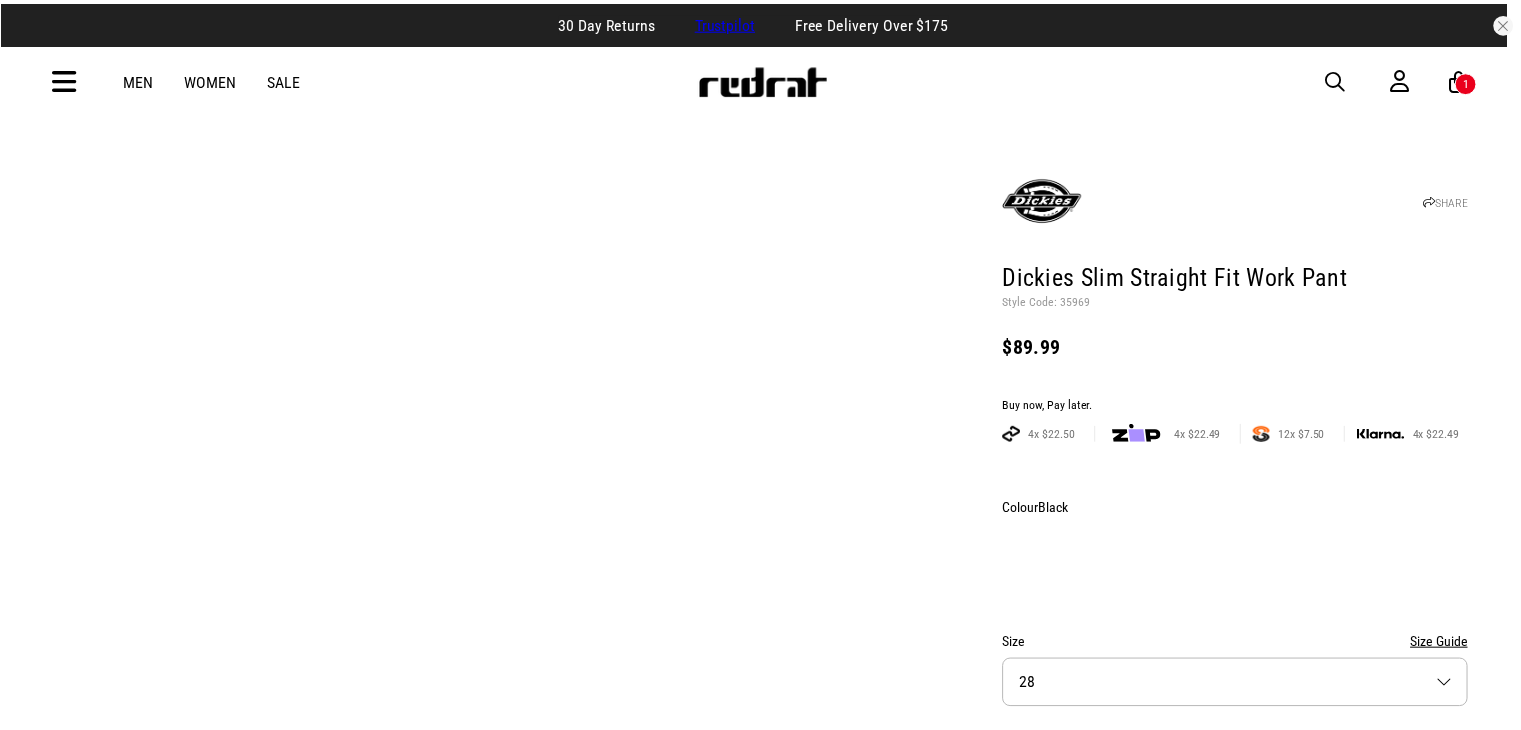 scroll, scrollTop: 0, scrollLeft: 0, axis: both 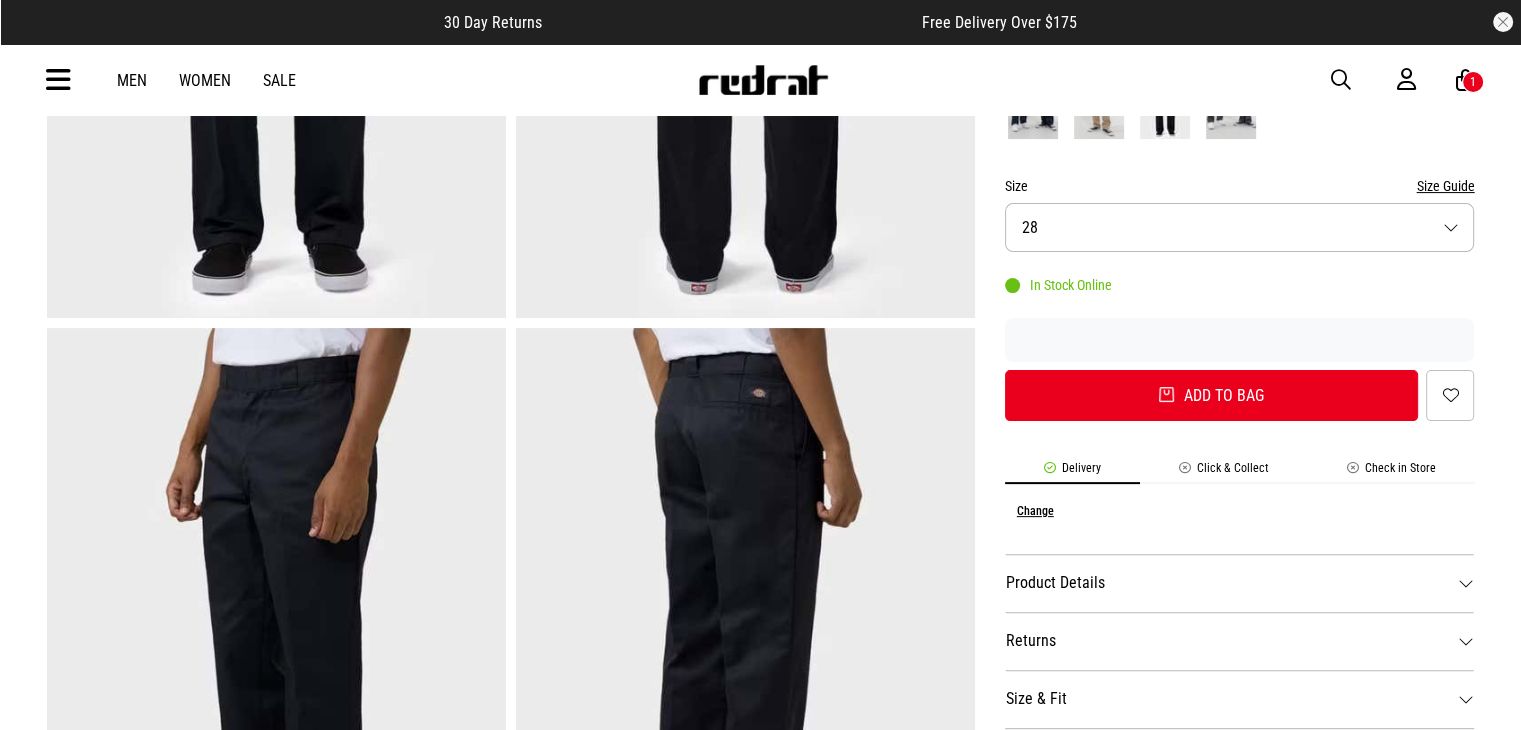 click on "Click & Collect" at bounding box center (1224, 472) 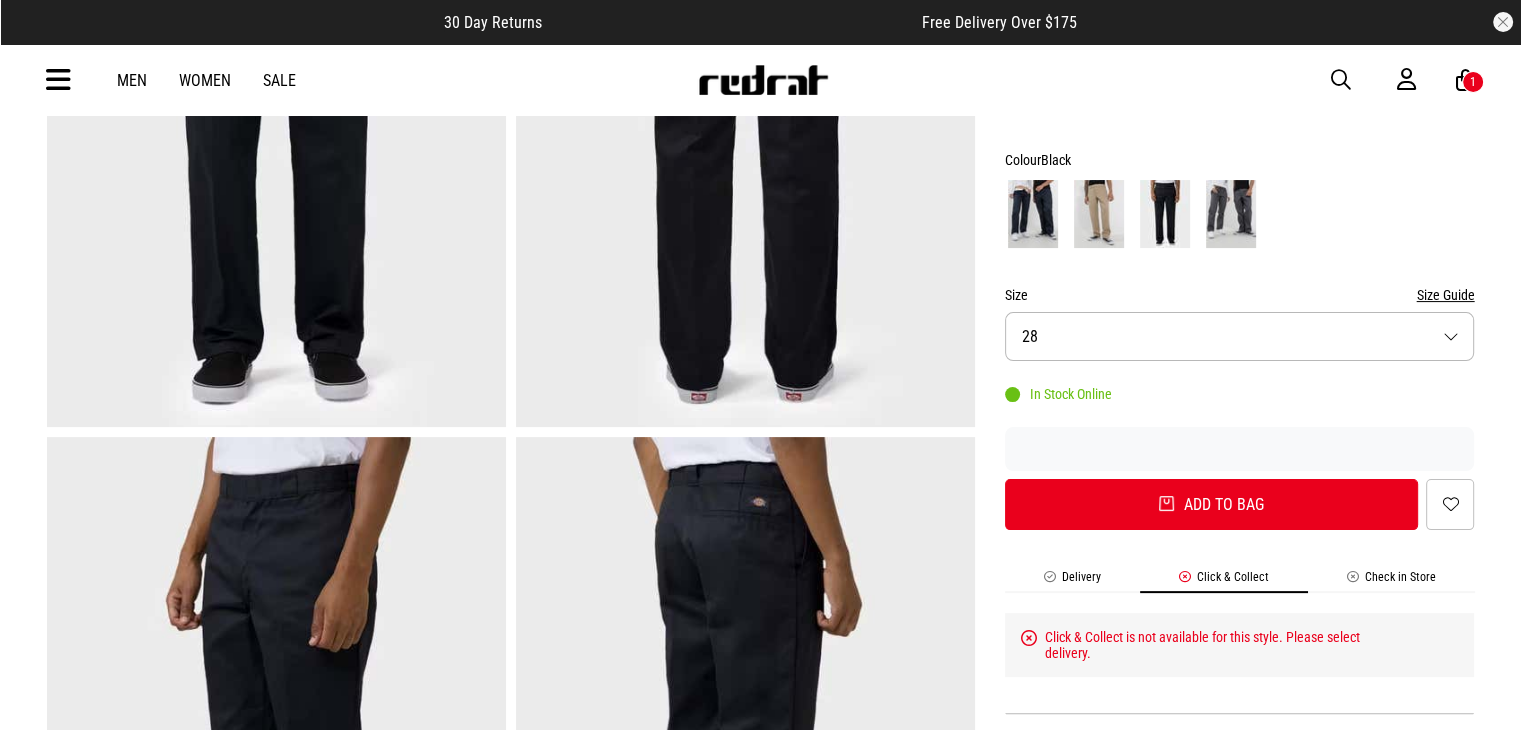 scroll, scrollTop: 400, scrollLeft: 0, axis: vertical 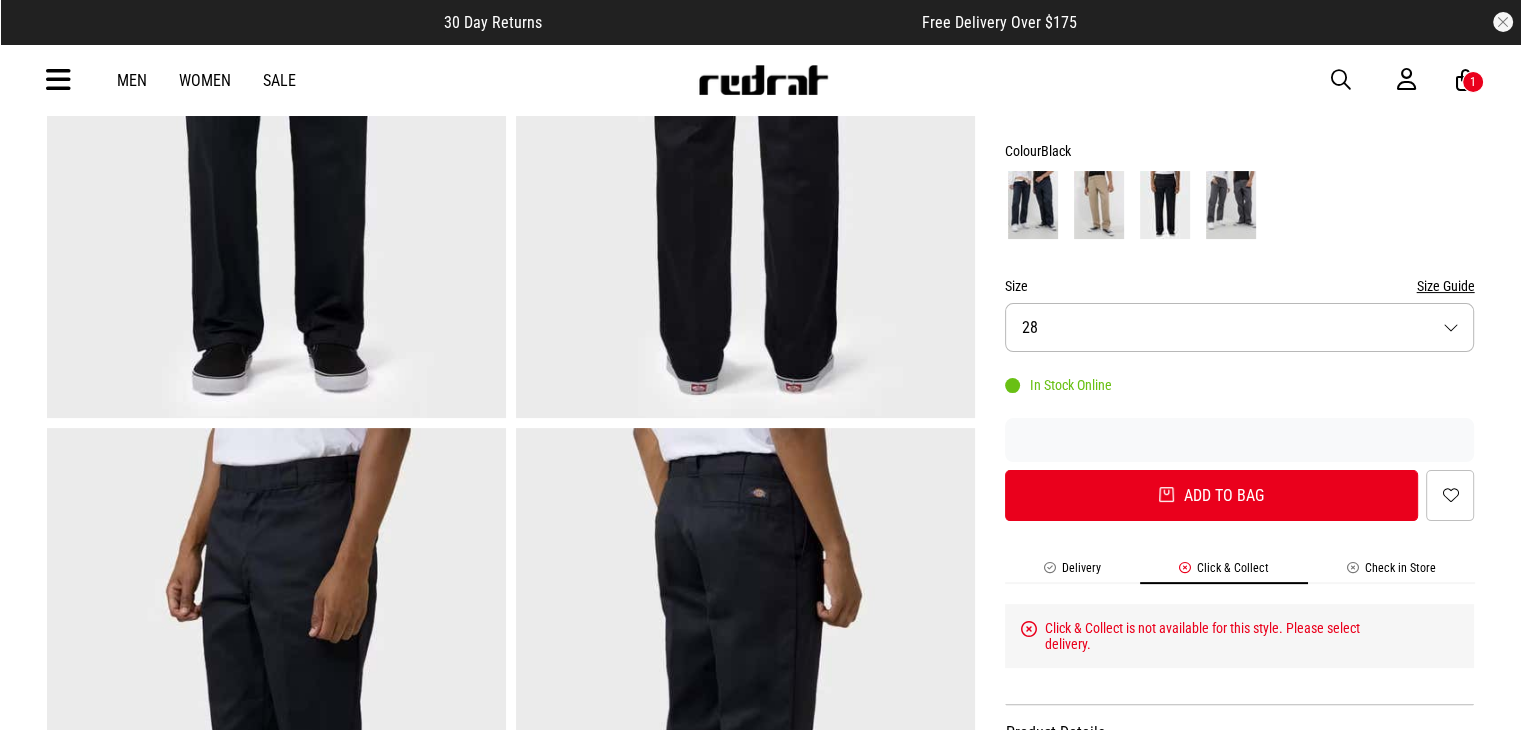 click on "Size 28" at bounding box center [1240, 327] 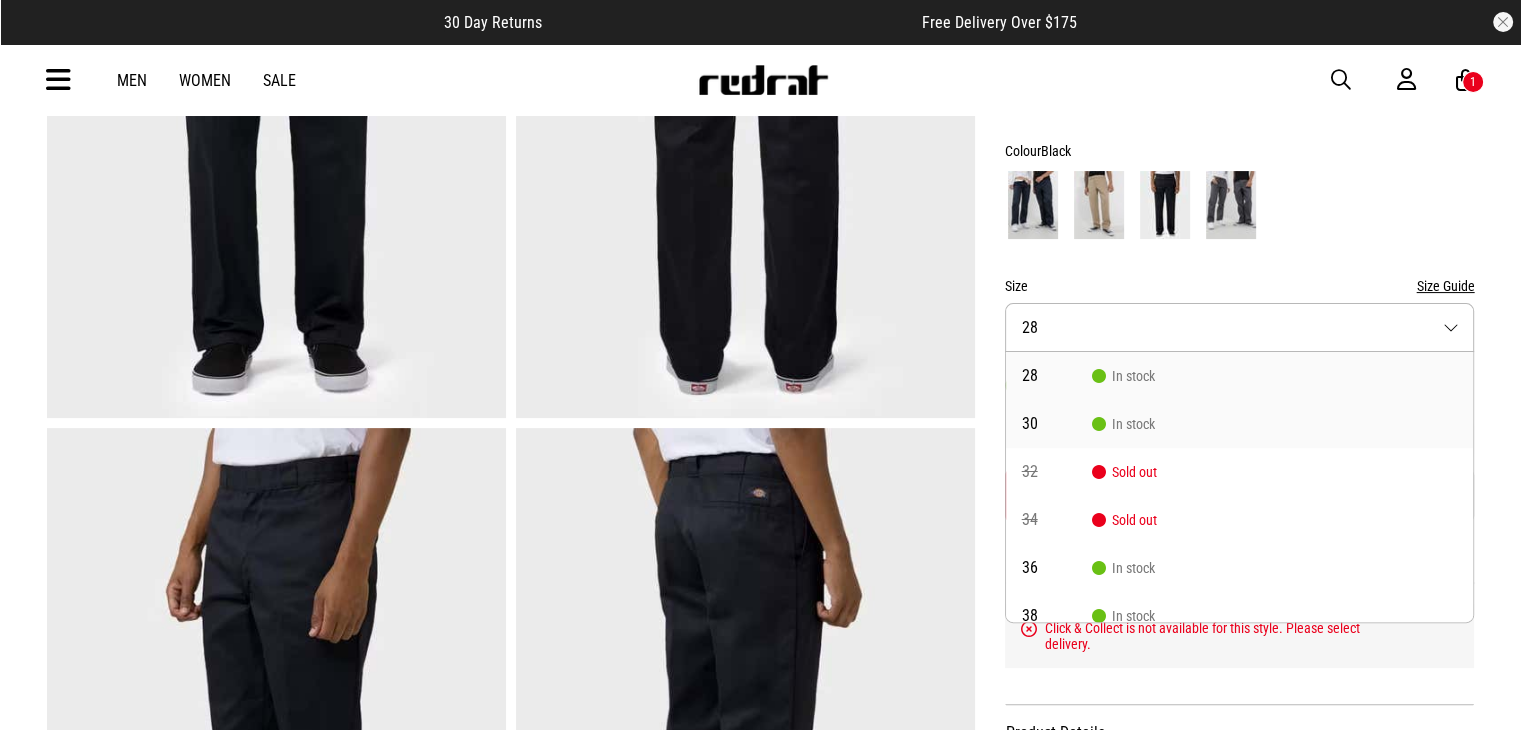 click on "30" at bounding box center (1057, 424) 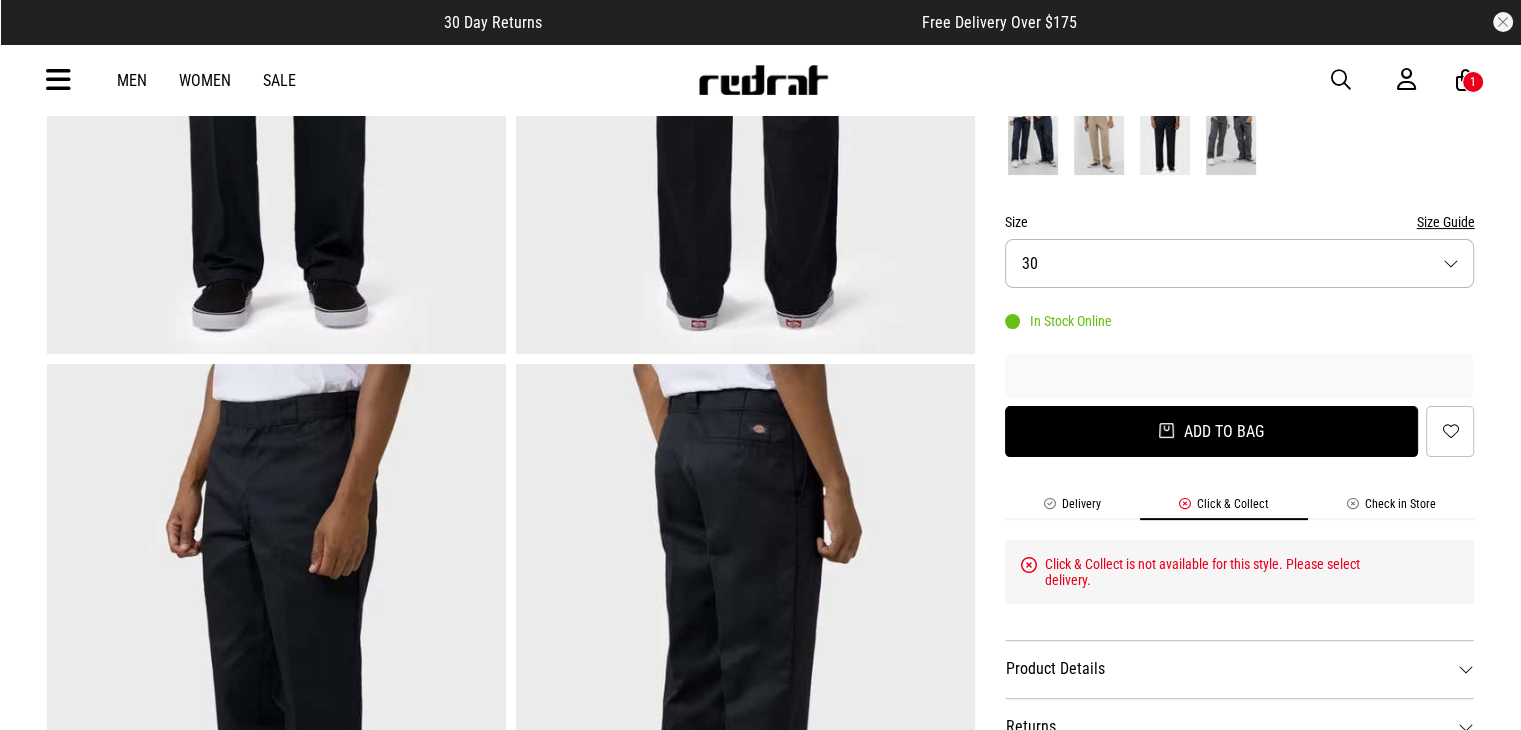 scroll, scrollTop: 500, scrollLeft: 0, axis: vertical 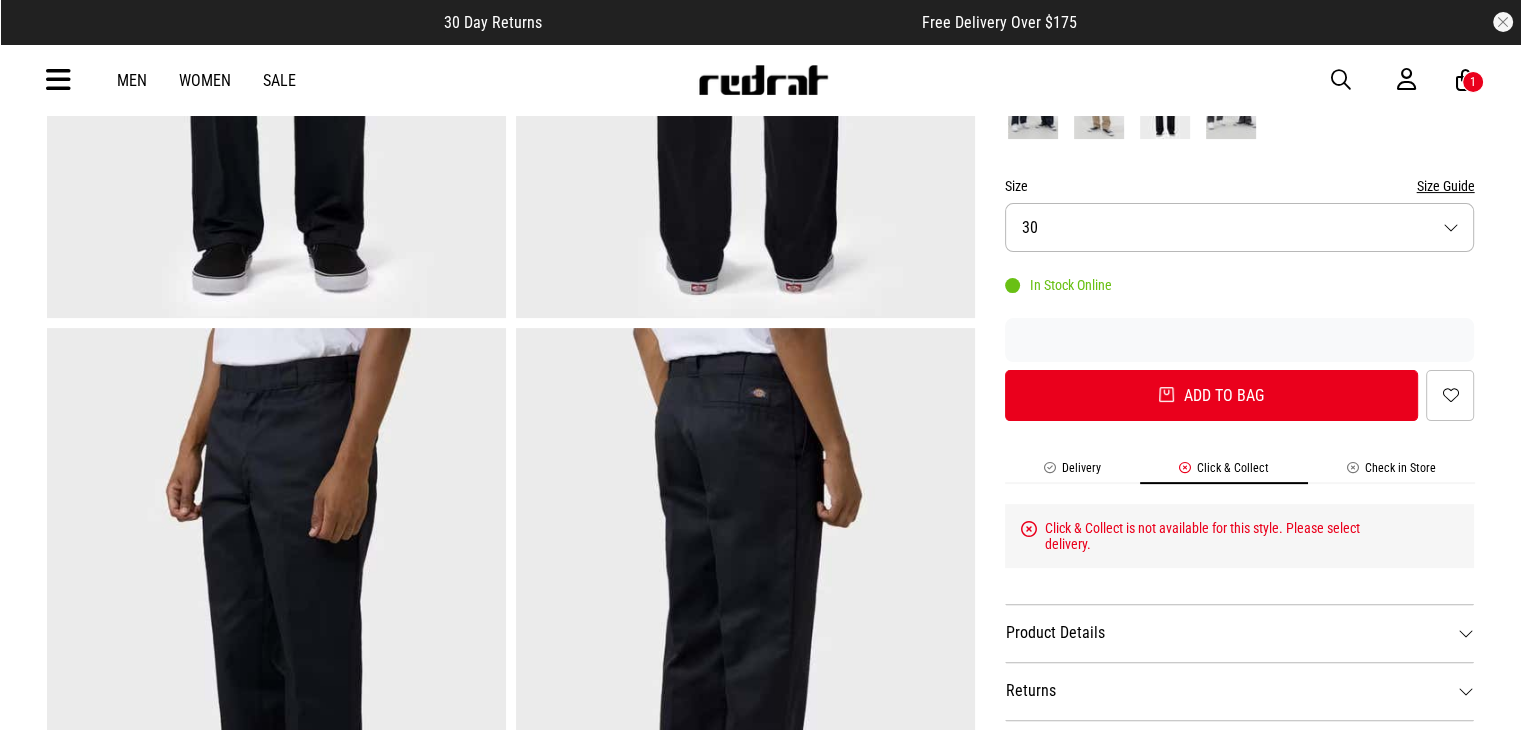 click on "Check in Store" at bounding box center [1391, 472] 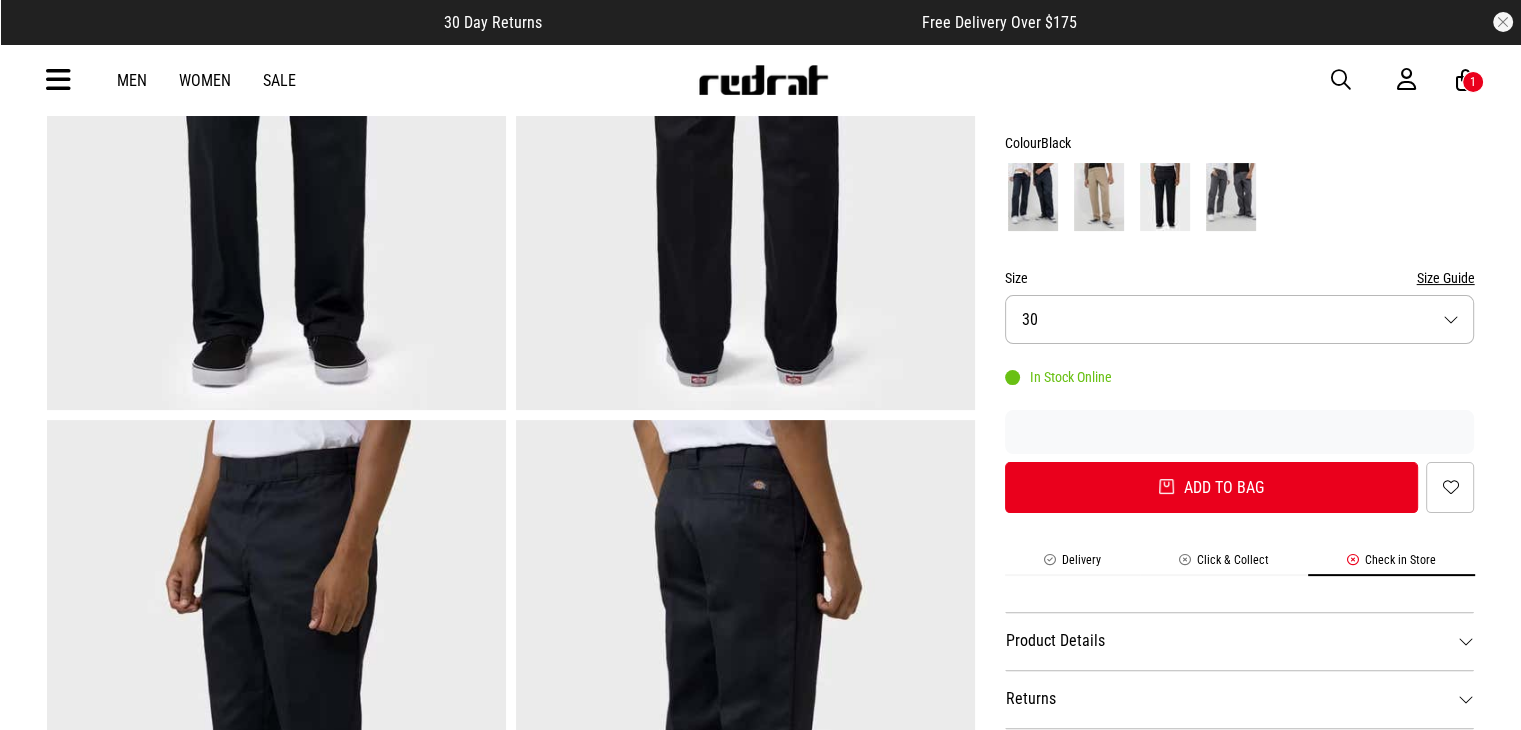 scroll, scrollTop: 400, scrollLeft: 0, axis: vertical 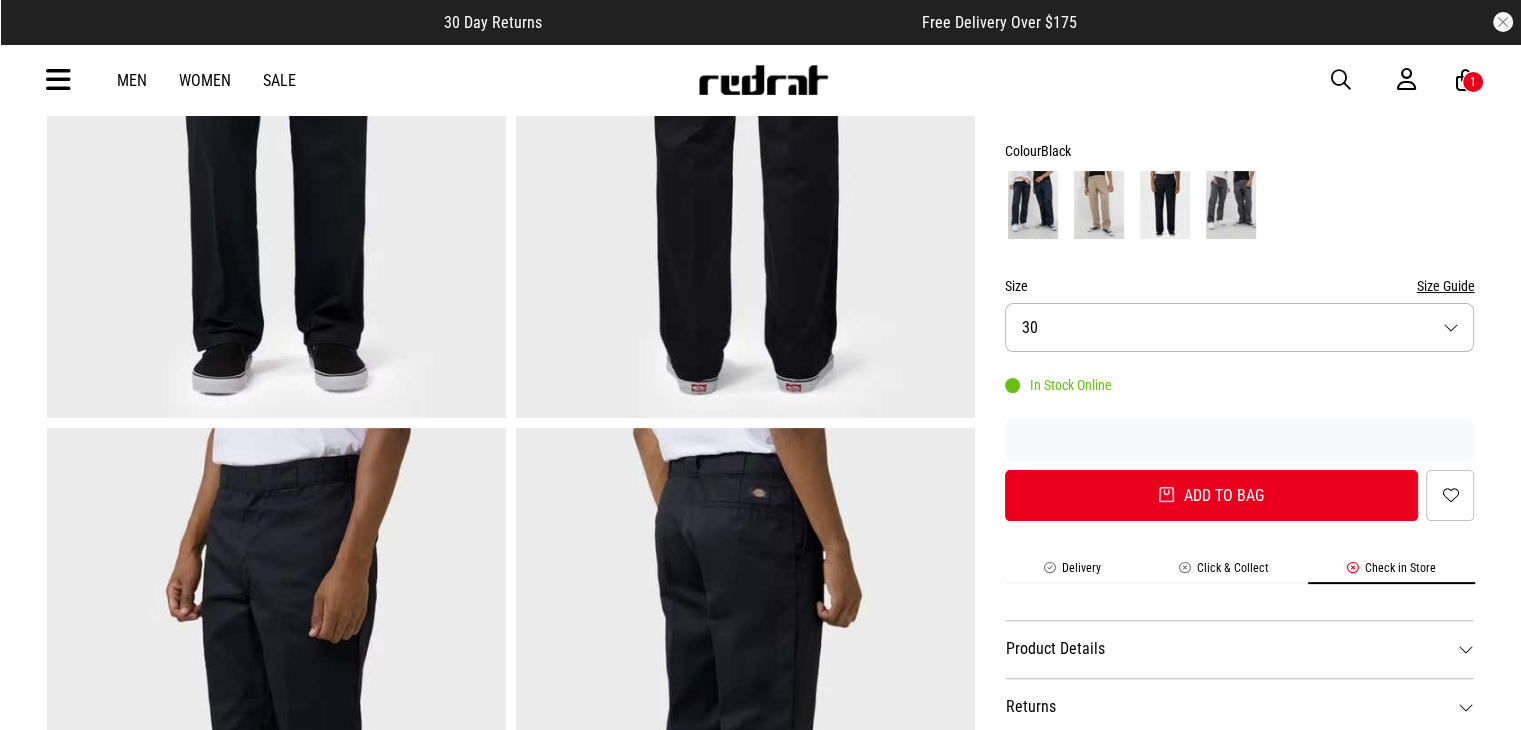 click on "Check in Store" at bounding box center (1391, 572) 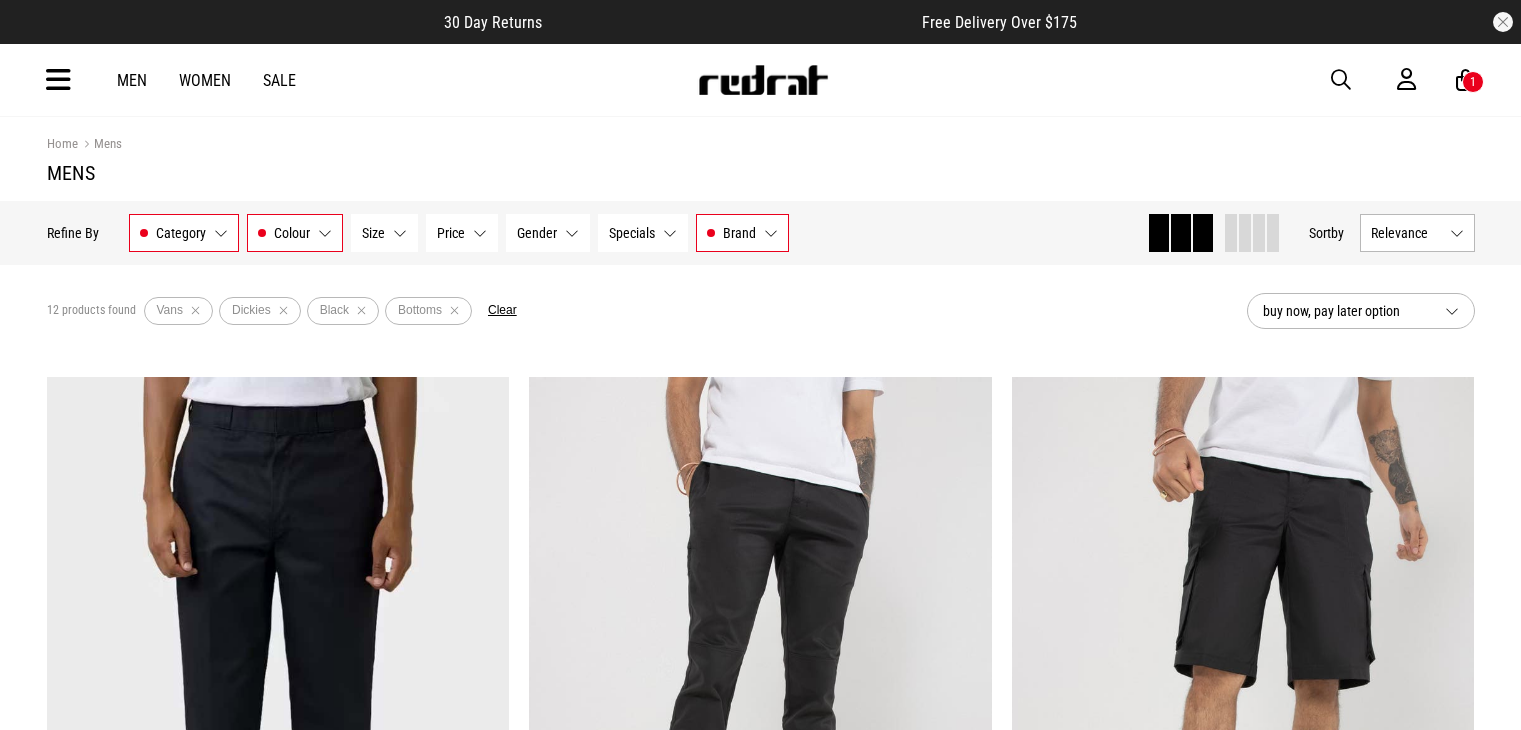 scroll, scrollTop: 452, scrollLeft: 0, axis: vertical 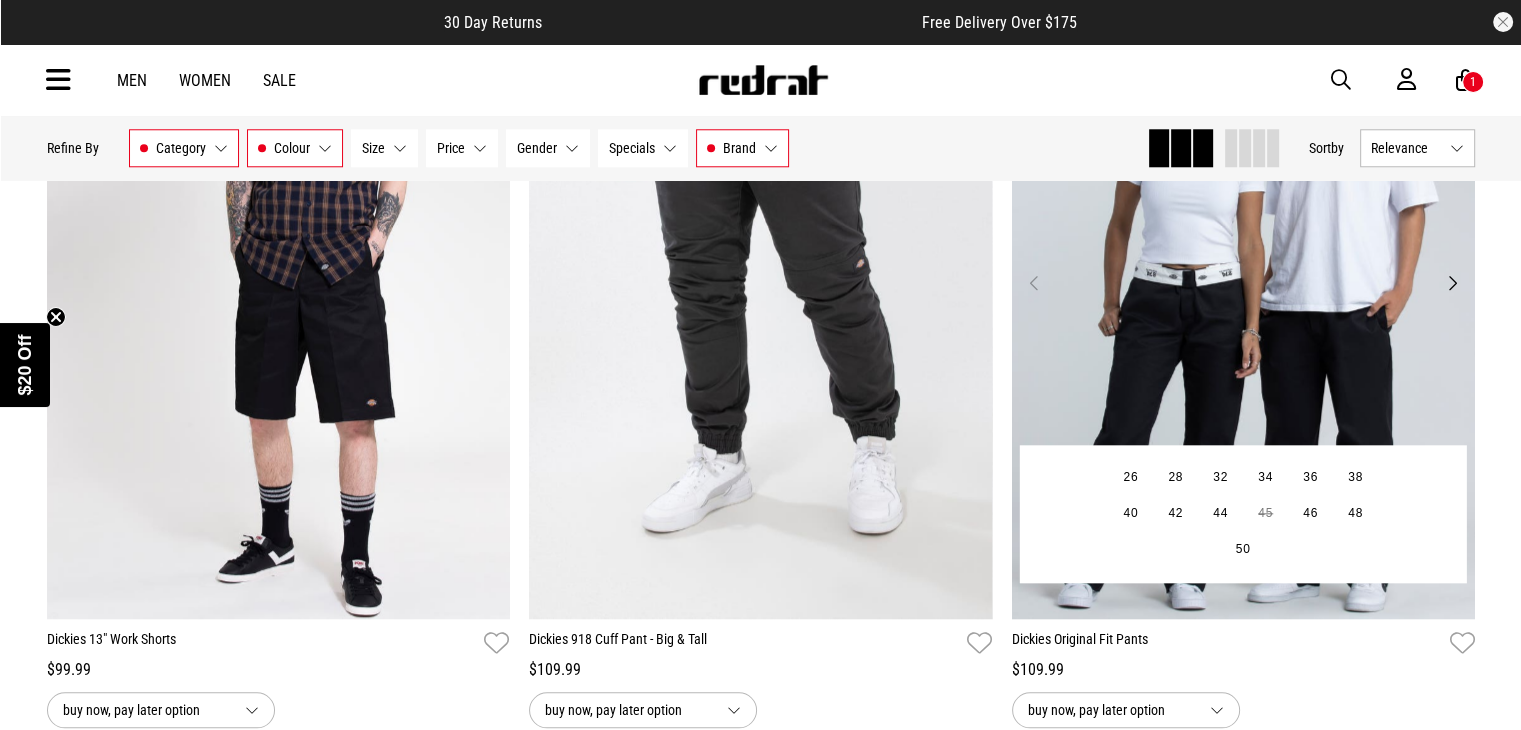 click at bounding box center [1243, 295] 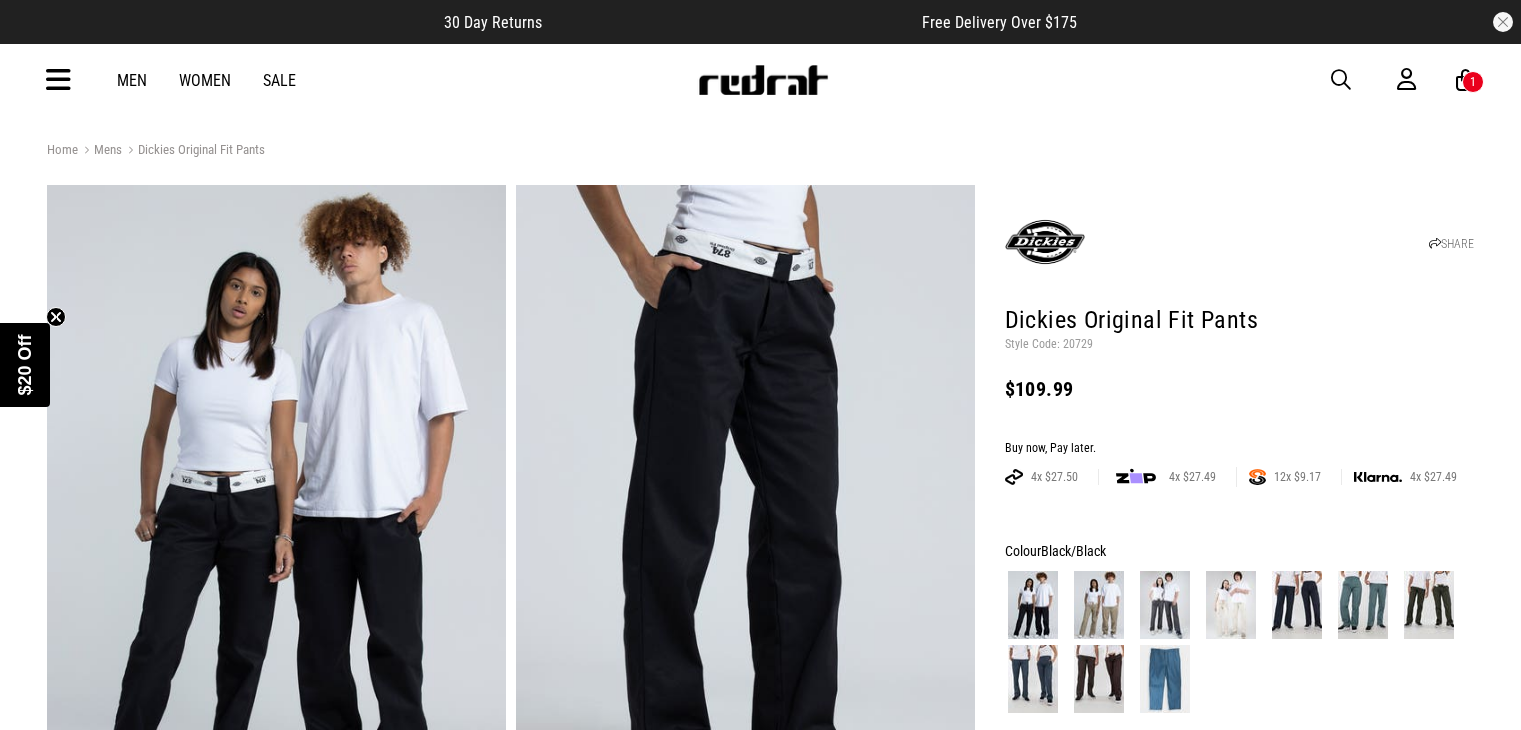 scroll, scrollTop: 0, scrollLeft: 0, axis: both 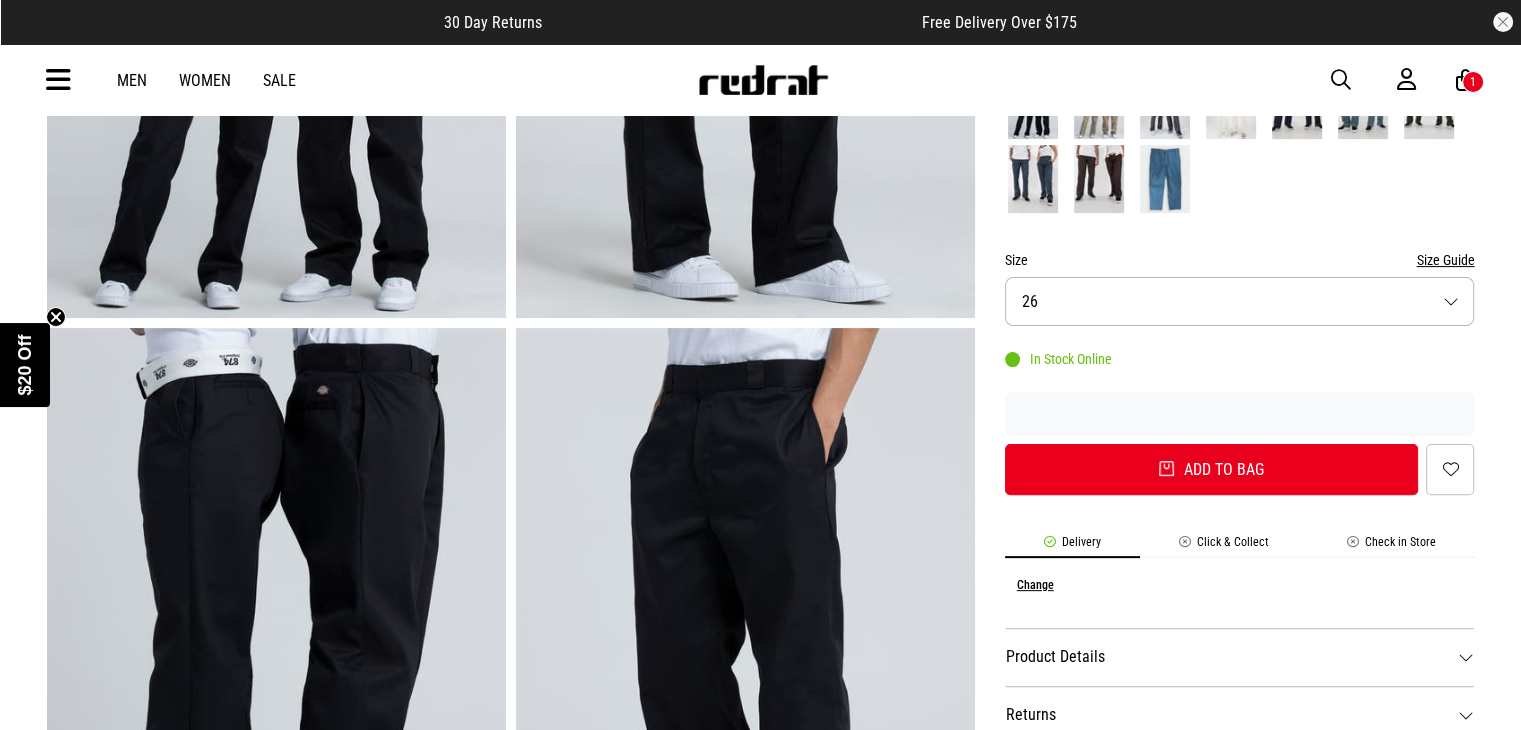 click on "Check in Store" at bounding box center [1391, 546] 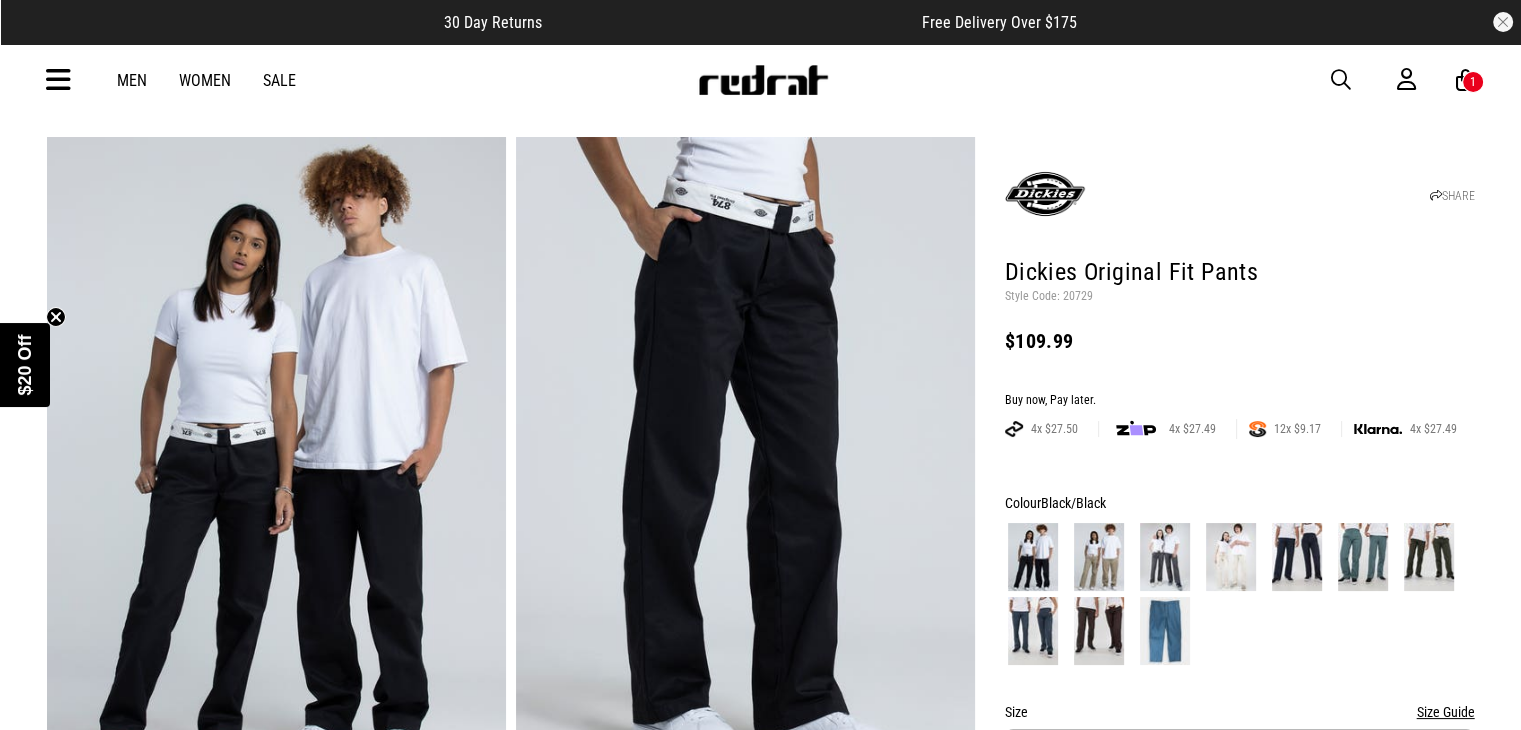 scroll, scrollTop: 0, scrollLeft: 0, axis: both 